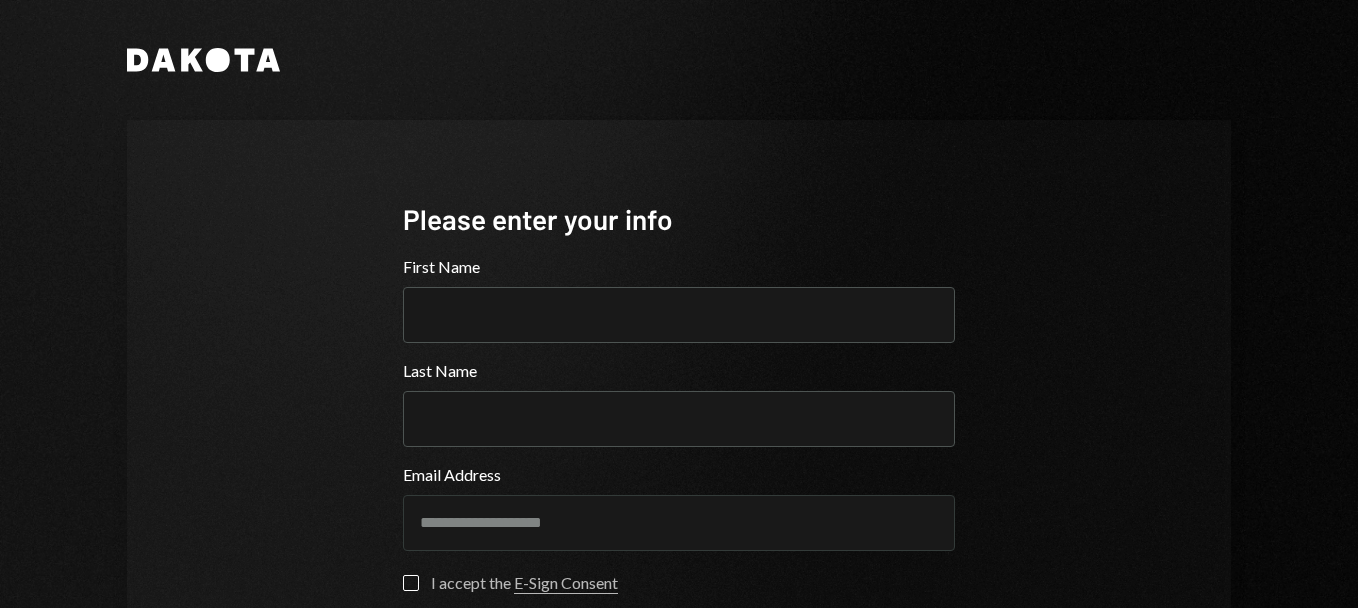 scroll, scrollTop: 0, scrollLeft: 0, axis: both 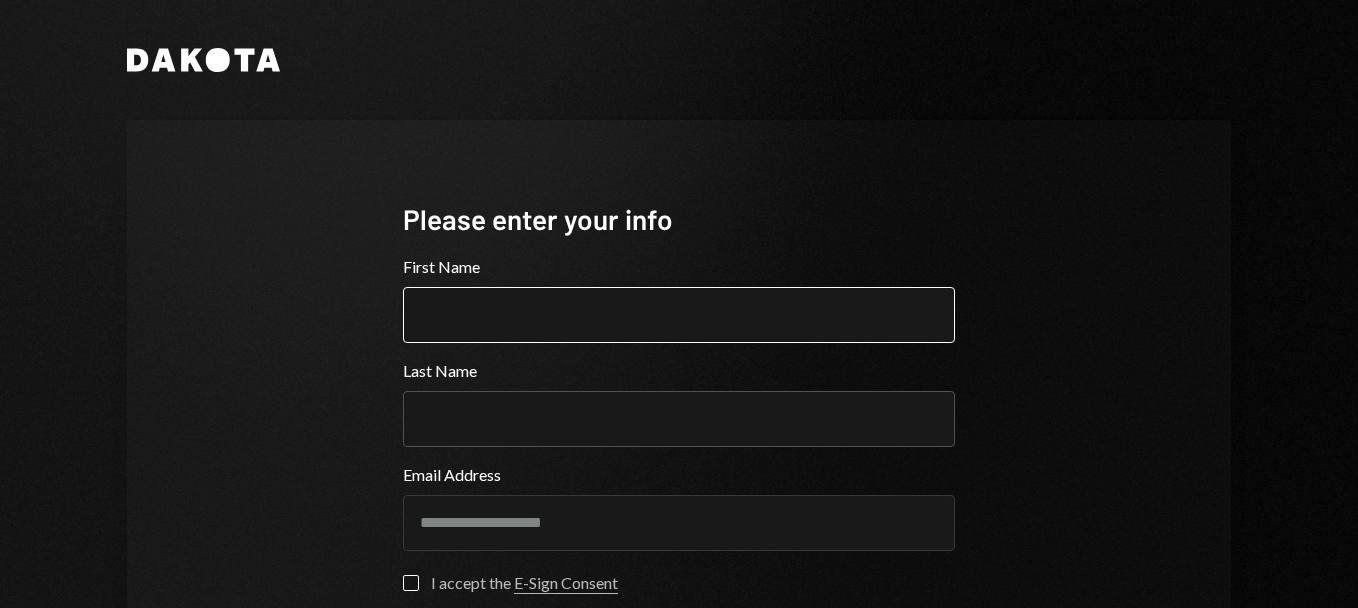click on "First Name" at bounding box center (679, 315) 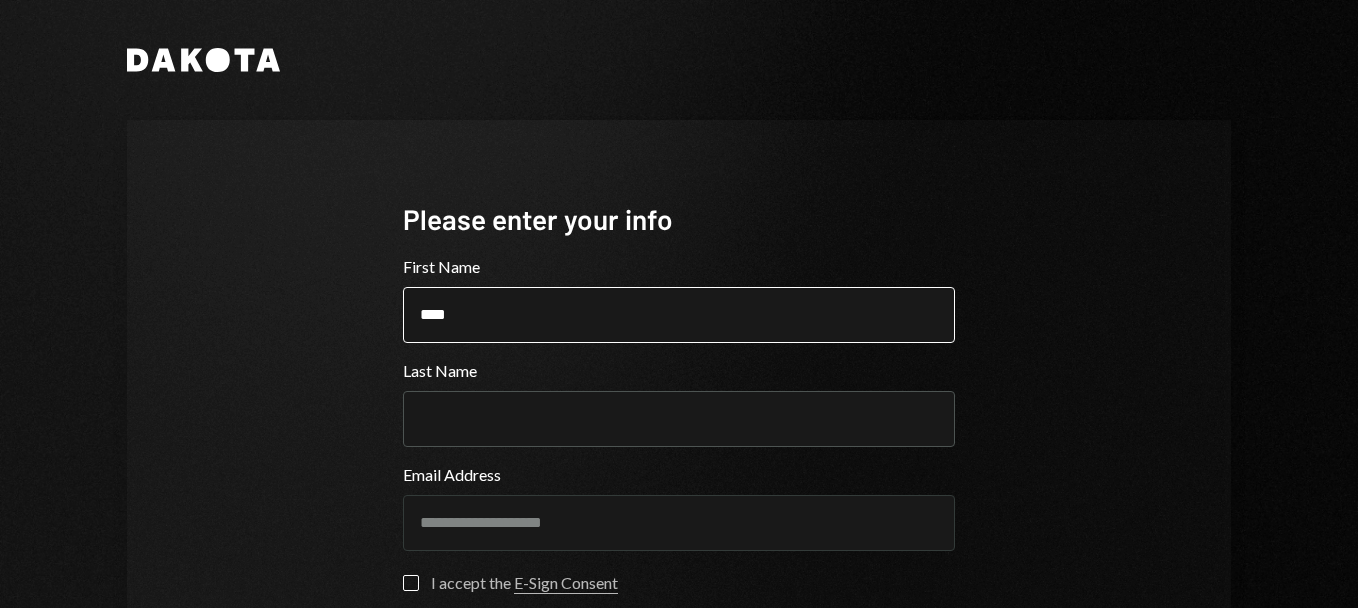 type on "*******" 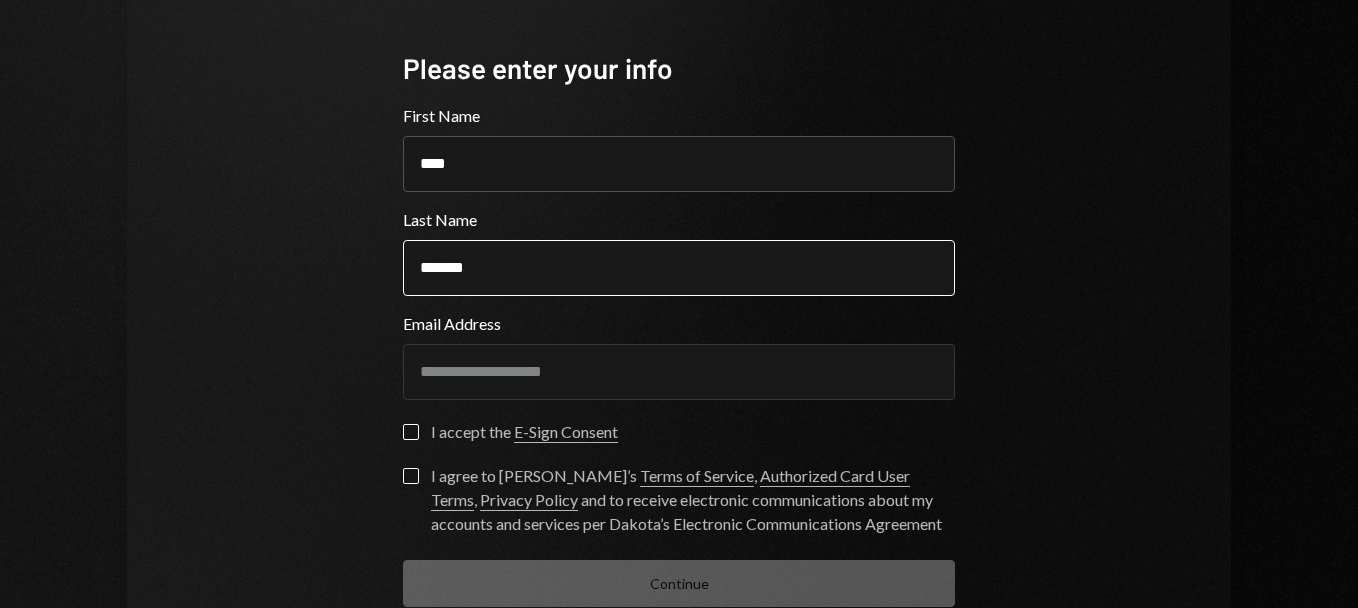 scroll, scrollTop: 200, scrollLeft: 0, axis: vertical 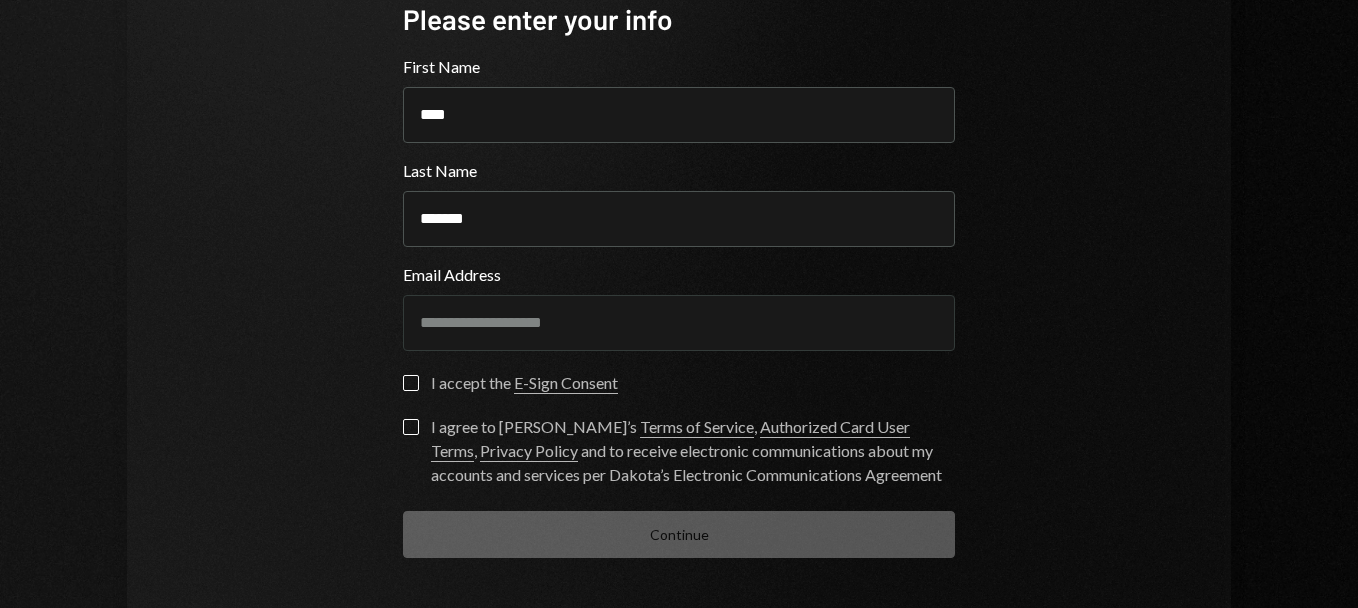 click on "I accept the   E-Sign Consent" at bounding box center [411, 383] 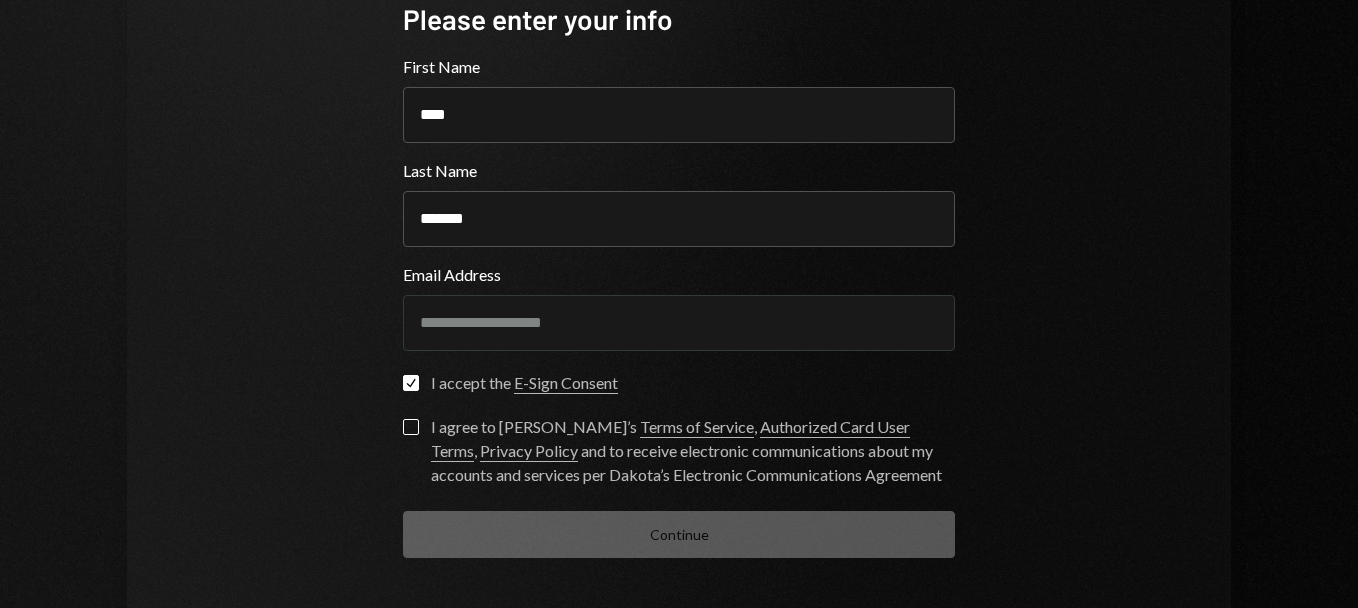 click on "I agree to [PERSON_NAME]’s   Terms of Service ,   Authorized Card User Terms ,   Privacy Policy   and to receive electronic communications about my accounts and services per Dakota’s Electronic Communications Agreement" at bounding box center [411, 427] 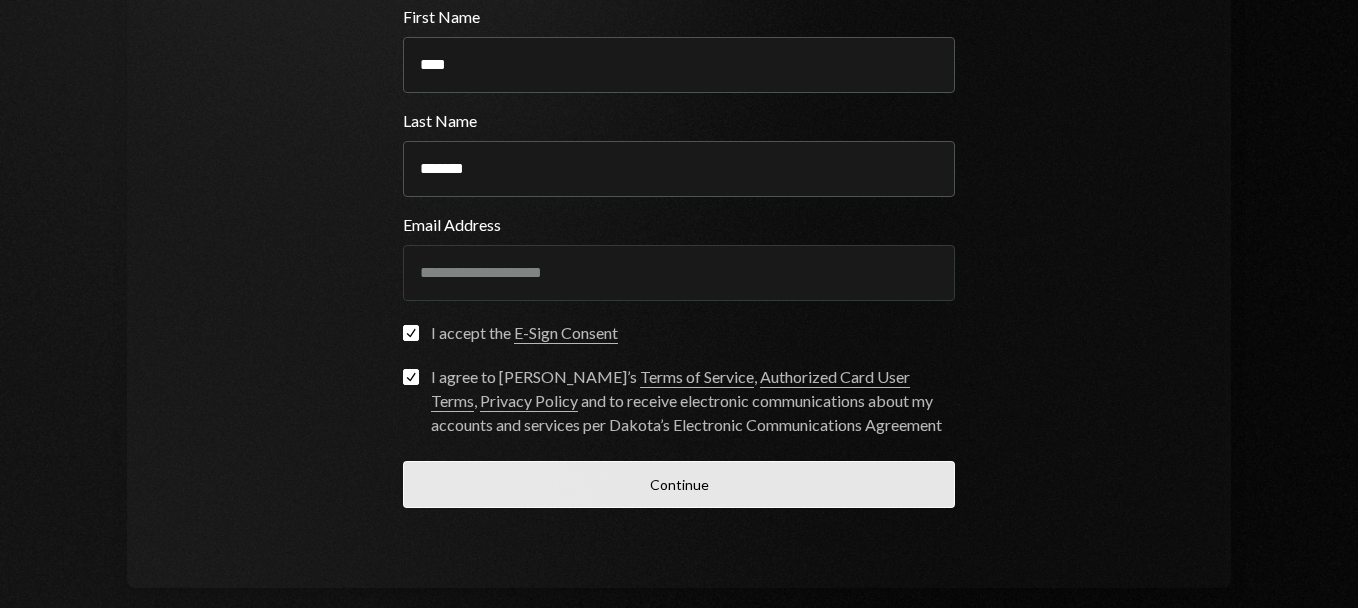 scroll, scrollTop: 278, scrollLeft: 0, axis: vertical 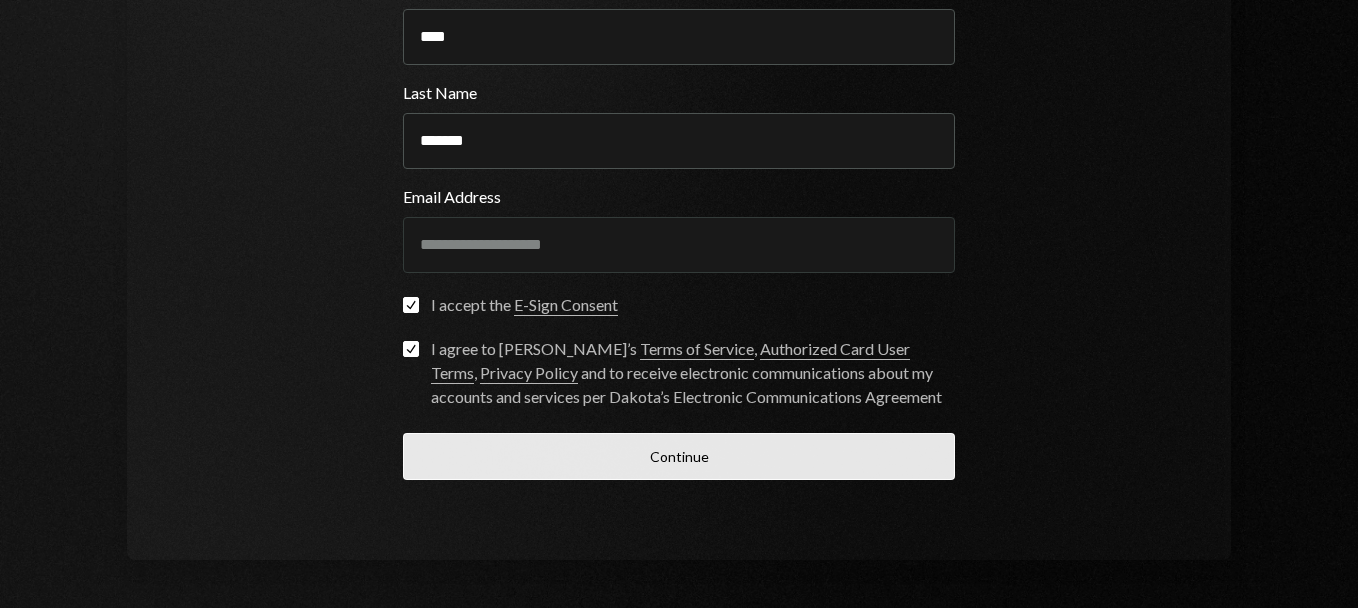 click on "Continue" at bounding box center (679, 456) 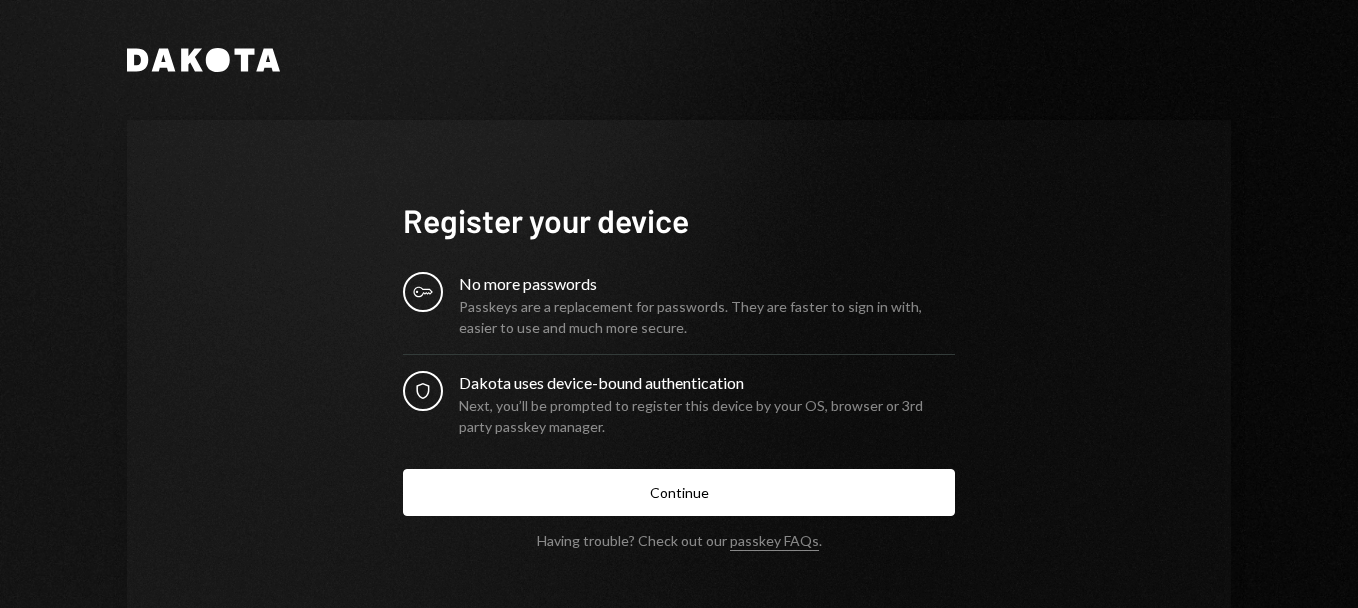 scroll, scrollTop: 69, scrollLeft: 0, axis: vertical 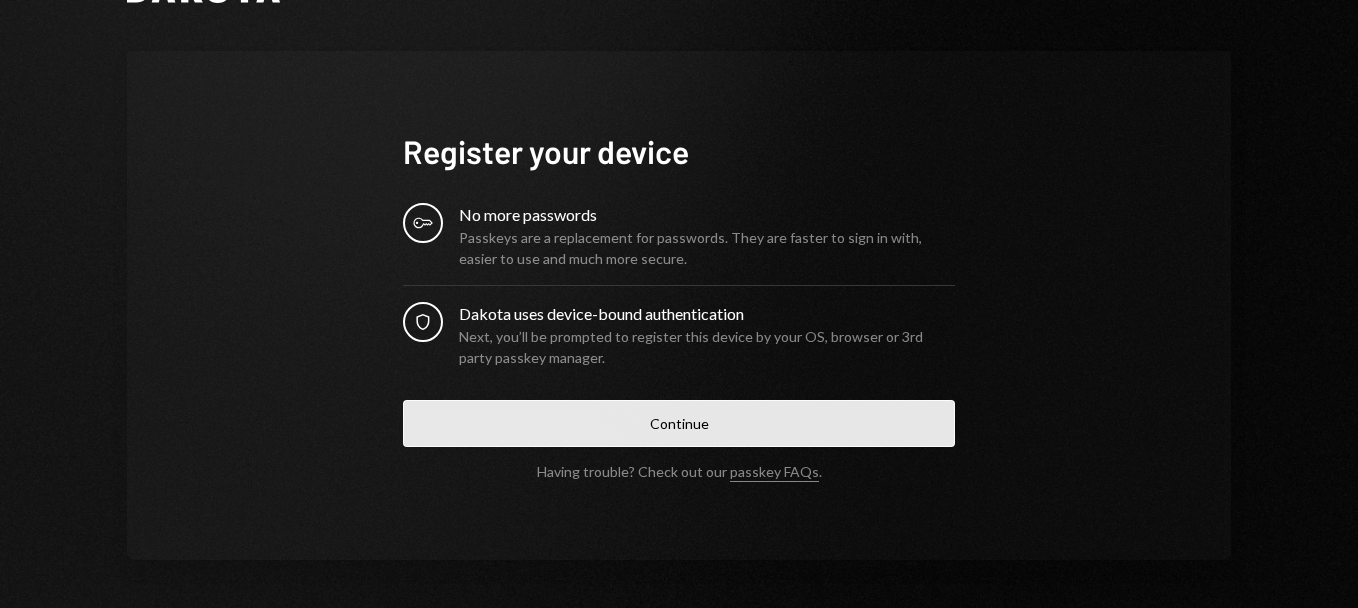 click on "Continue" at bounding box center (679, 423) 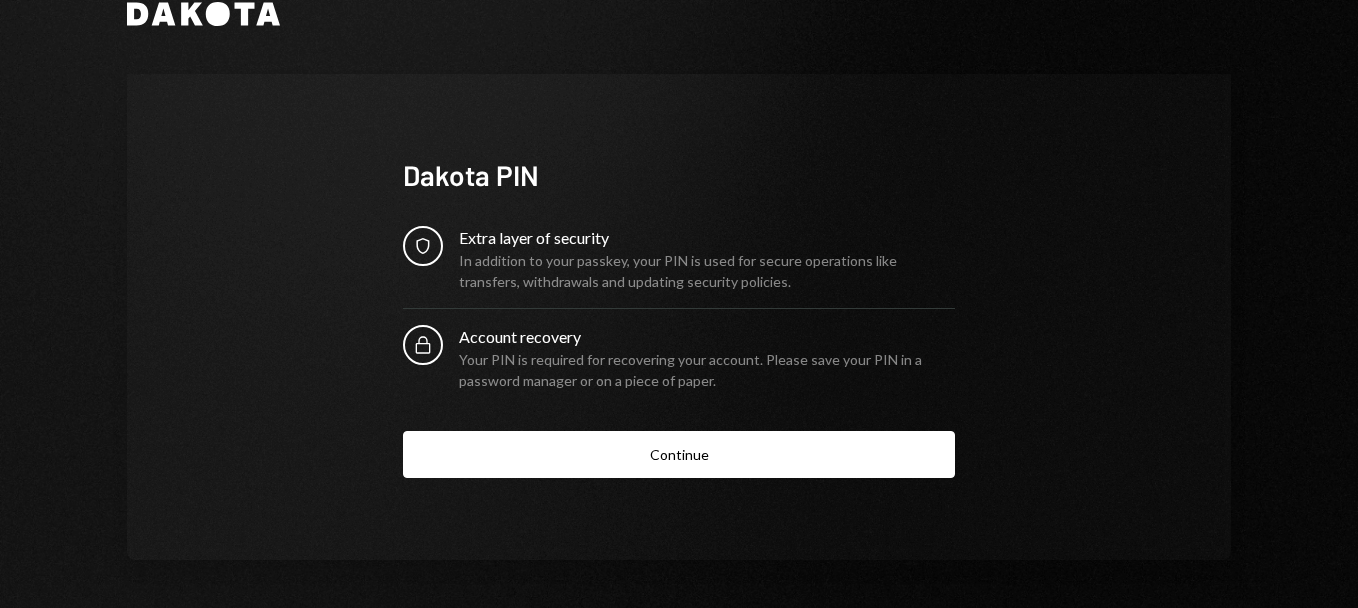 scroll, scrollTop: 46, scrollLeft: 0, axis: vertical 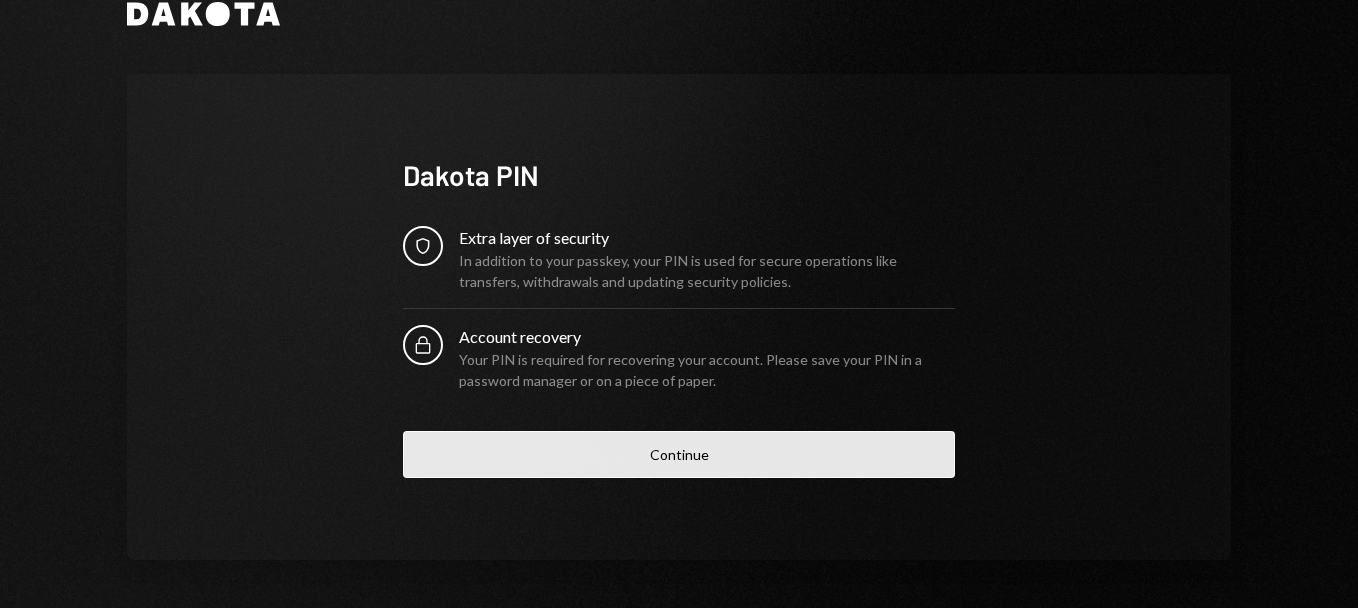 click on "Continue" at bounding box center (679, 454) 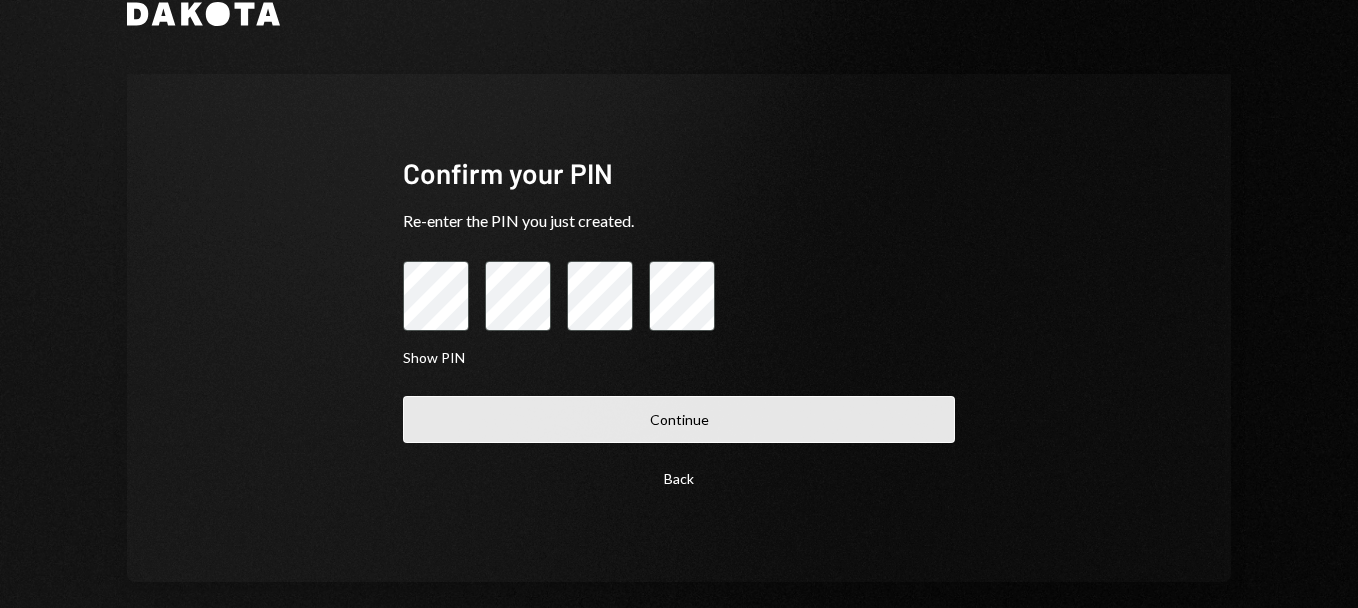 click on "Continue" at bounding box center [679, 419] 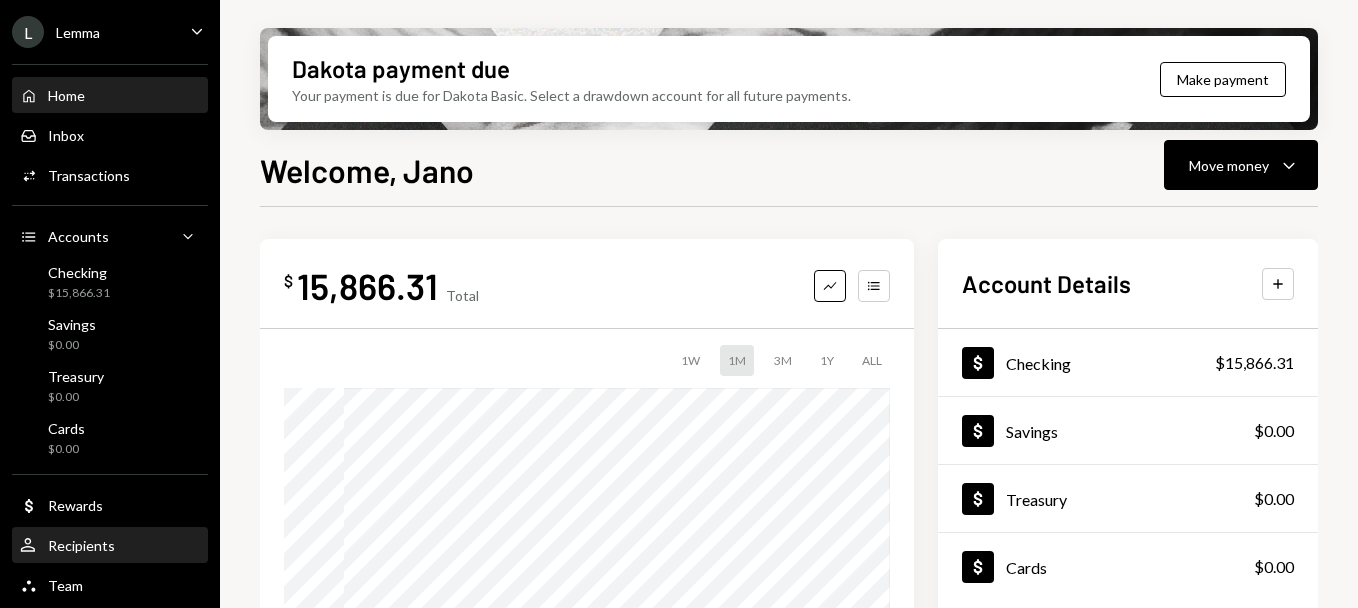 click on "Recipients" at bounding box center [81, 545] 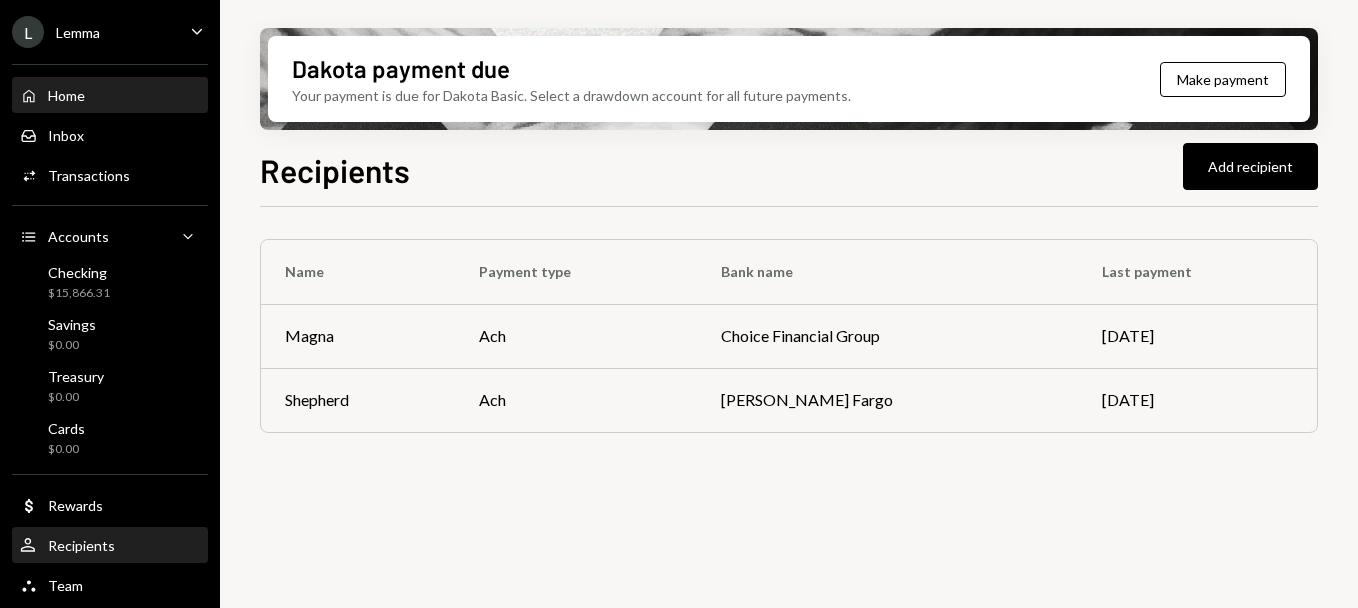 click on "Home Home" at bounding box center [110, 96] 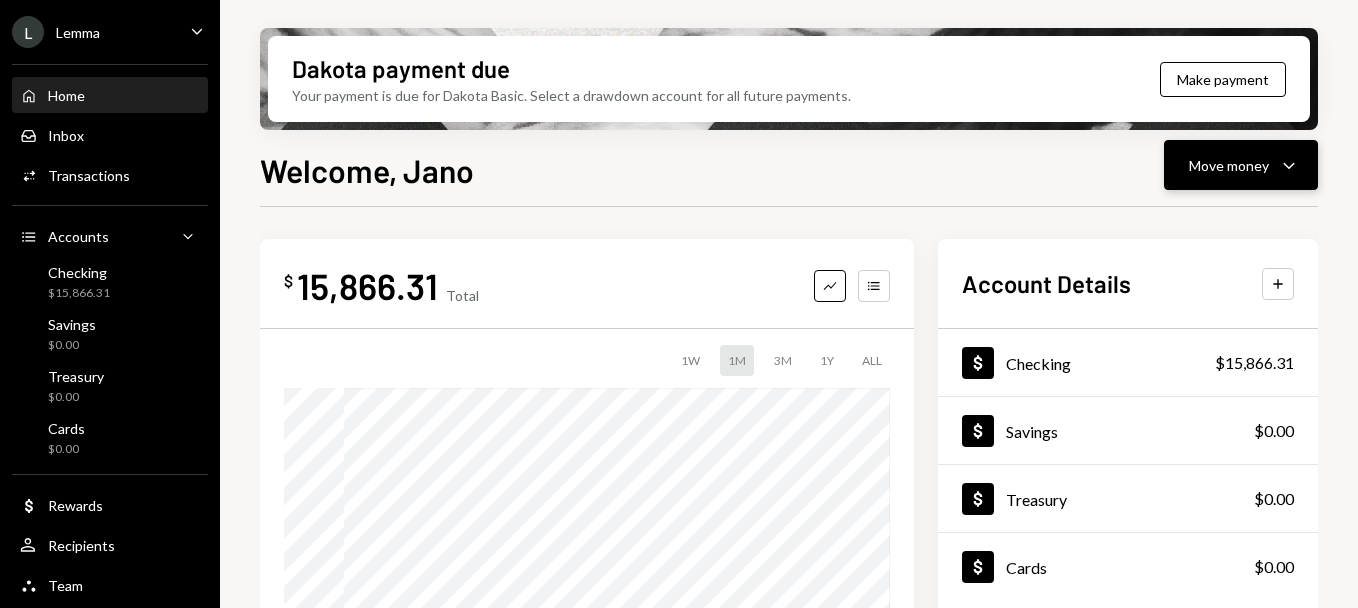 click 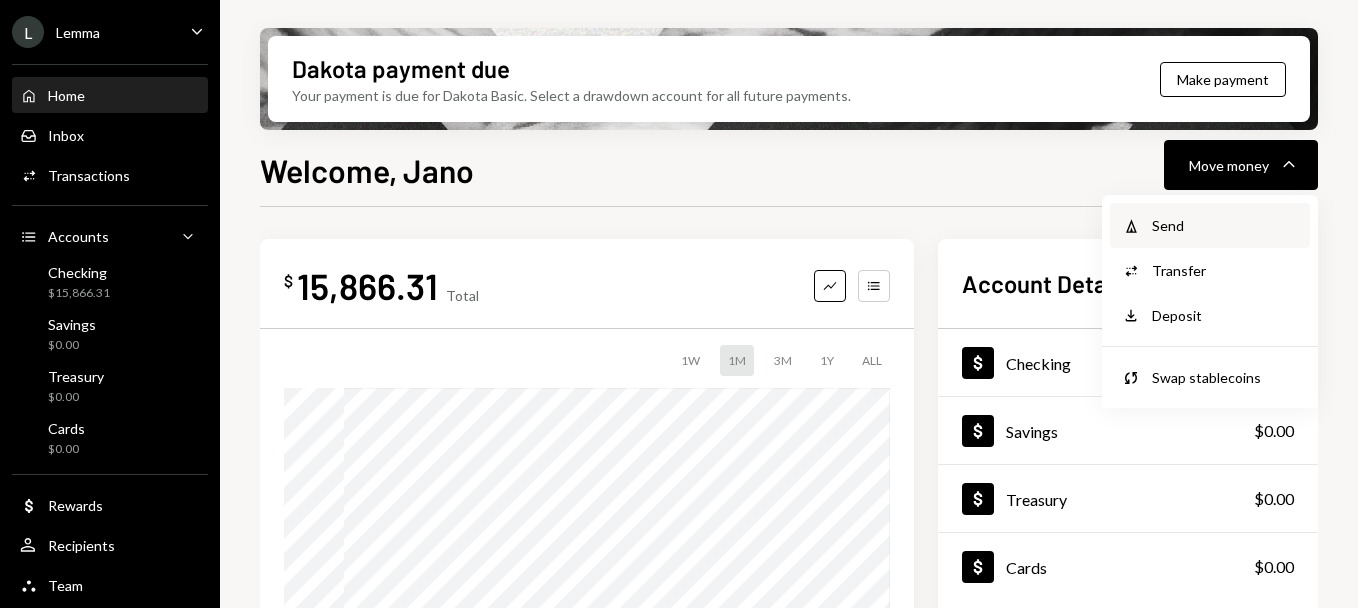 click on "Send" at bounding box center [1225, 225] 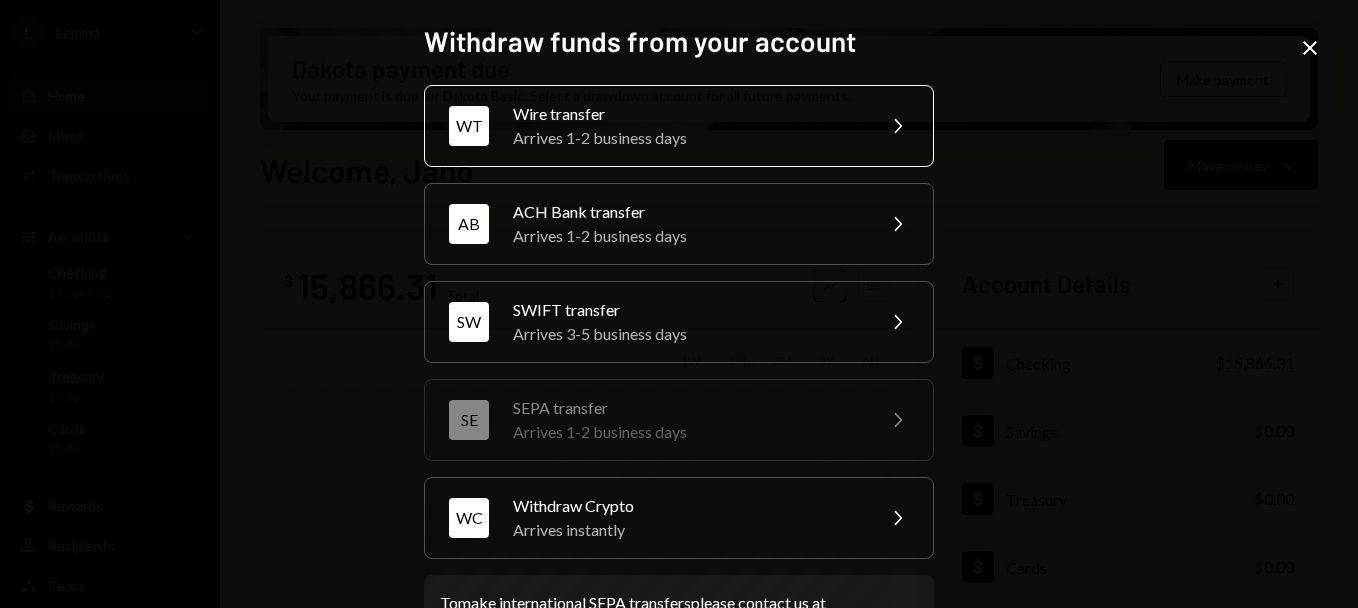 click on "Wire transfer" at bounding box center [687, 114] 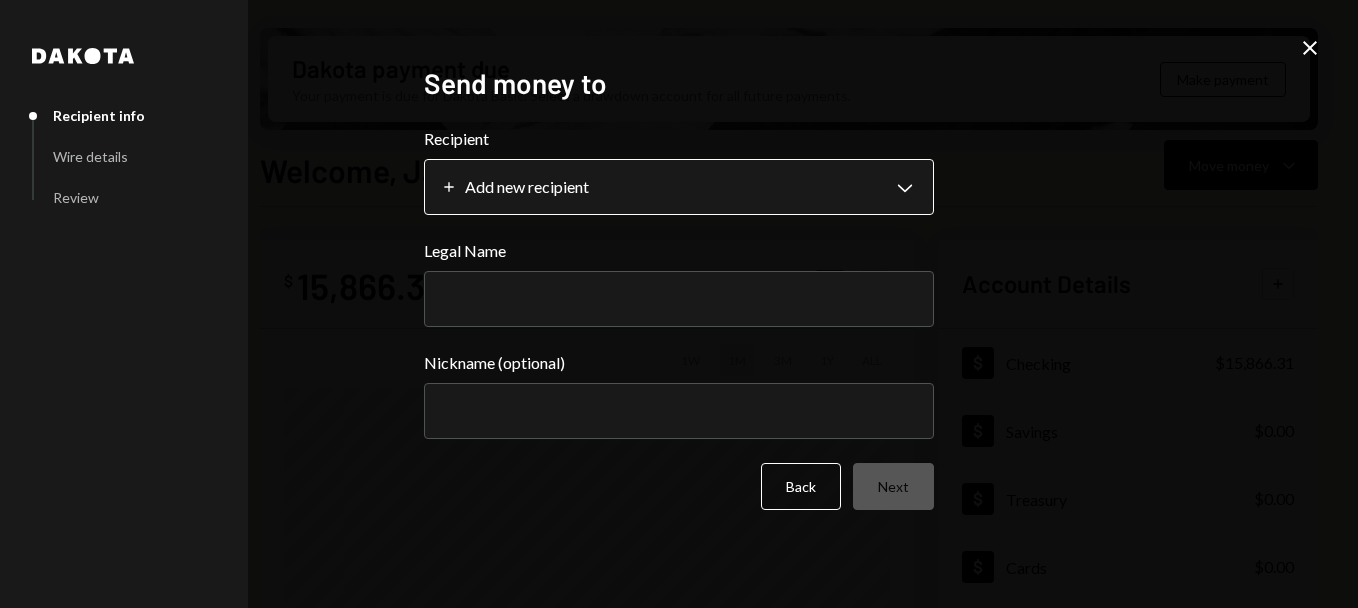 click on "L Lemma Caret Down Home Home Inbox Inbox Activities Transactions Accounts Accounts Caret Down Checking $15,866.31 Savings $0.00 Treasury $0.00 Cards $0.00 Dollar Rewards User Recipients Team Team Dakota payment due Your payment is due for Dakota Basic. Select a drawdown account for all future payments. Make payment Welcome, Jano Move money Caret Down $ 15,866.31 Total Graph Accounts 1W 1M 3M 1Y ALL Account Details Plus Dollar Checking $15,866.31 Dollar Savings $0.00 Dollar Treasury $0.00 Dollar Cards $0.00 Recent Transactions View all Type Initiated By Initiated At Account Status Bank Payment $1,498.78 Cobus Greeff [DATE] Checking Completed Reward Earning $7.29 Dakota System [DATE] Checking Completed Bank Deposit $15,000.00 BRIDGE BUILDING ARX LLC [DATE] Checking Completed Reward Earning $7.36 Dakota System [DATE] Checking Completed Bank Payment $6,850.00 Cobus Greeff [DATE] Checking Completed Welcome, Jano - Dakota Dakota Recipient info Wire details Review Send money to Recipient Plus" at bounding box center (679, 304) 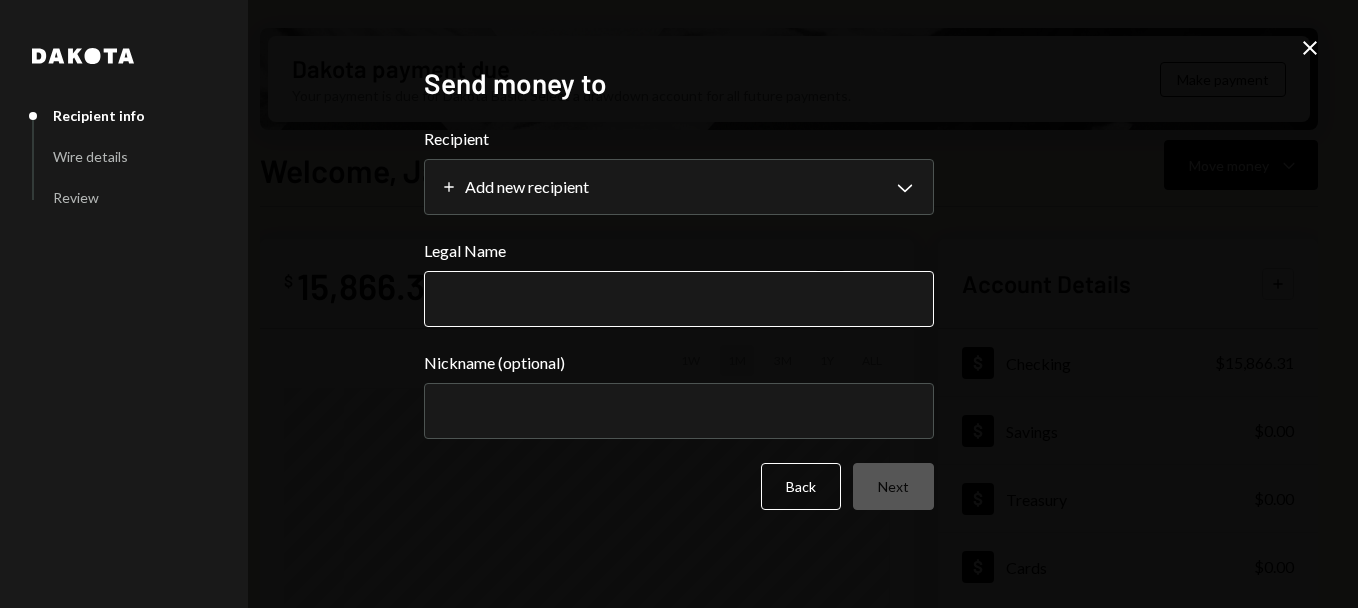 click on "Legal Name" at bounding box center (679, 299) 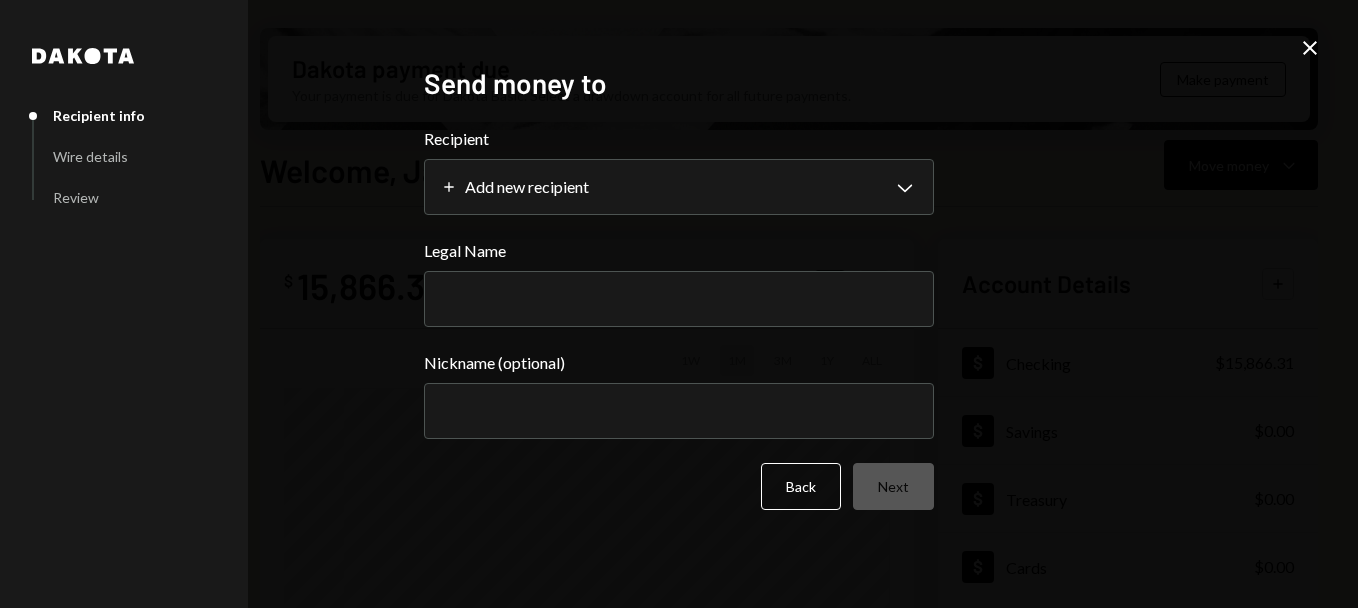 click on "Close" 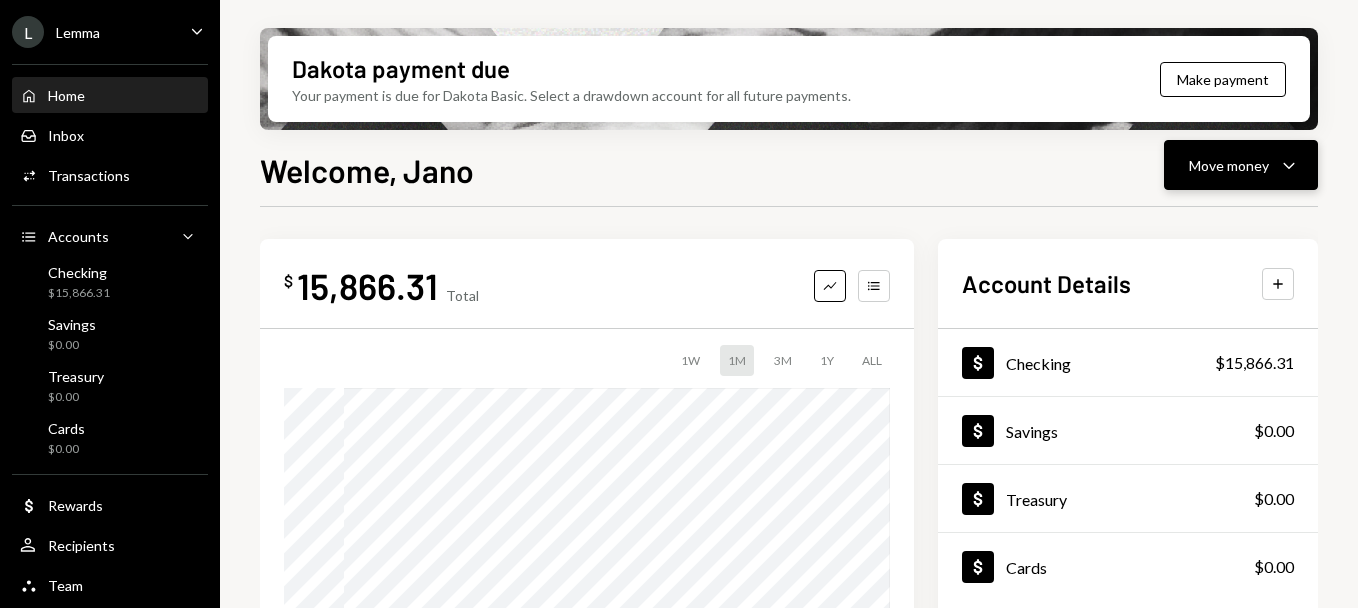 click on "Move money Caret Down" at bounding box center (1241, 165) 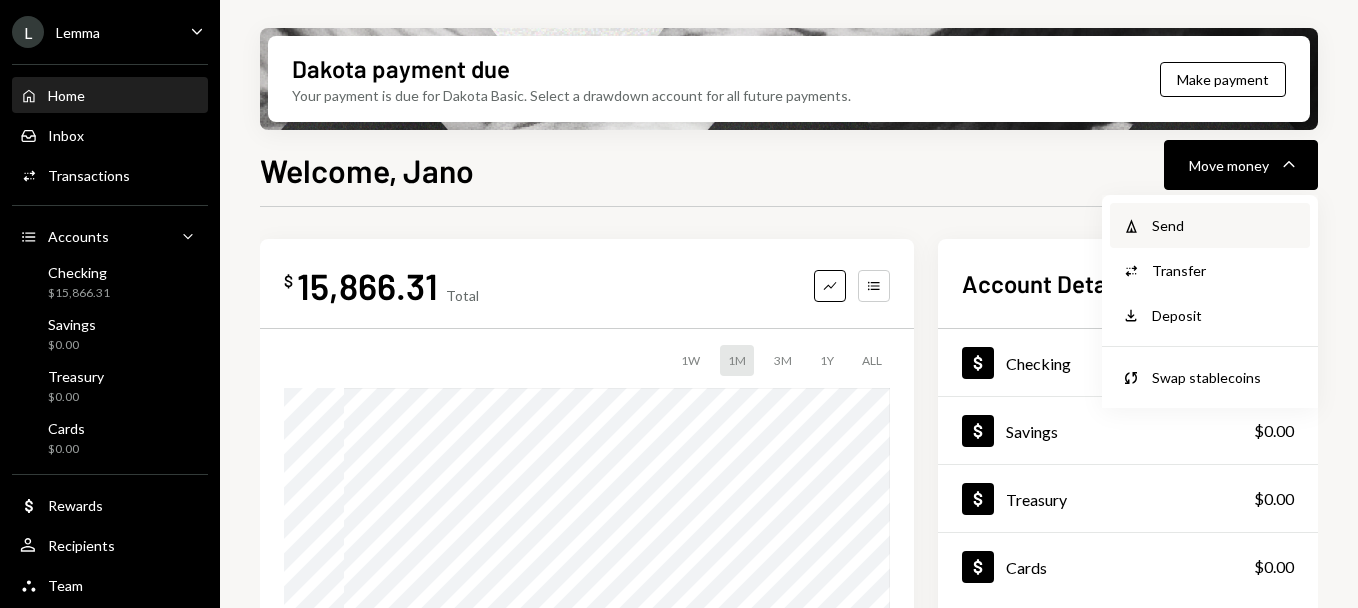 click on "Send" at bounding box center (1225, 225) 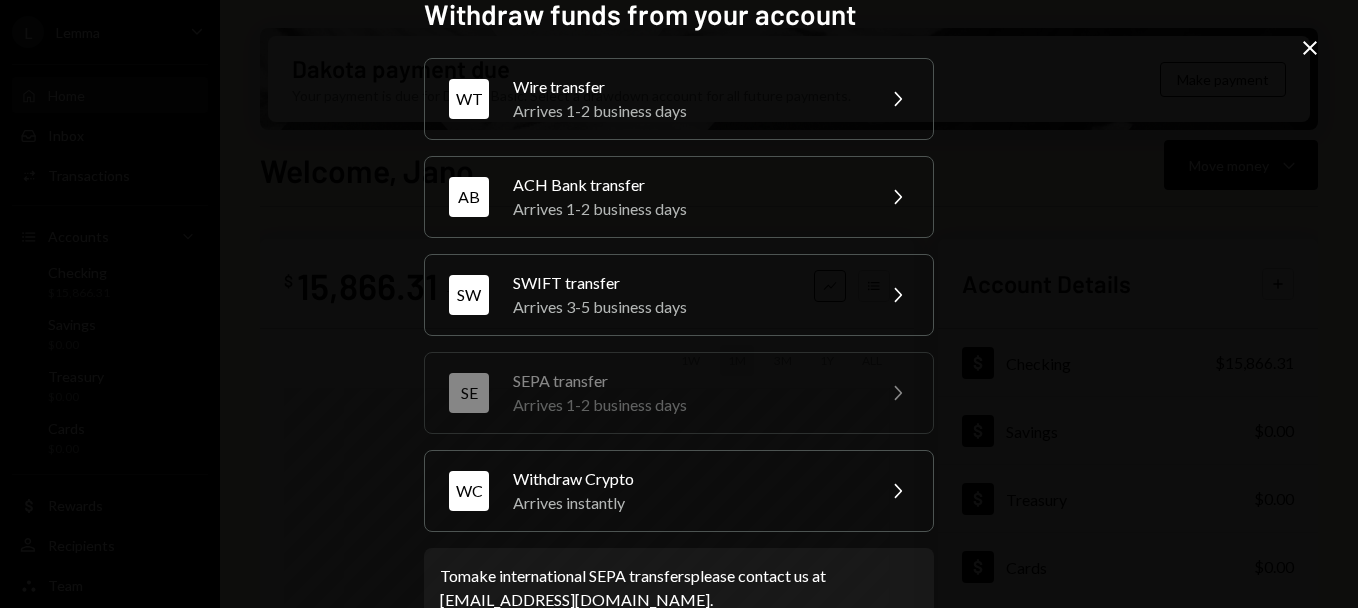 scroll, scrollTop: 0, scrollLeft: 0, axis: both 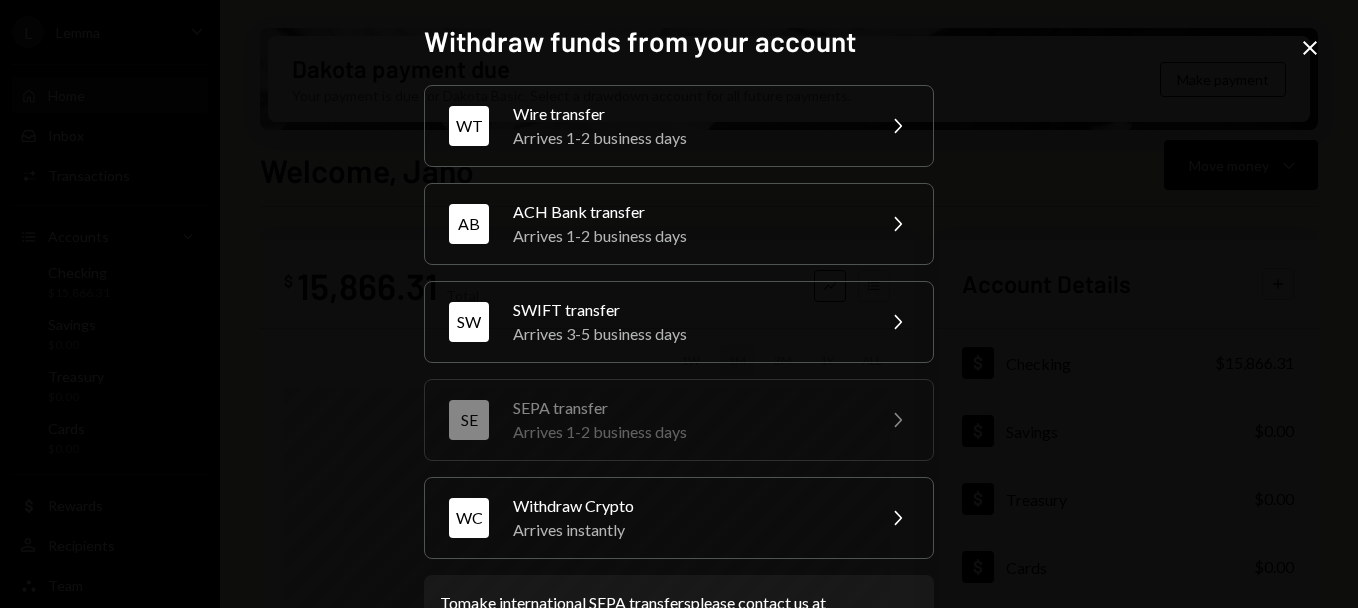click on "Close" 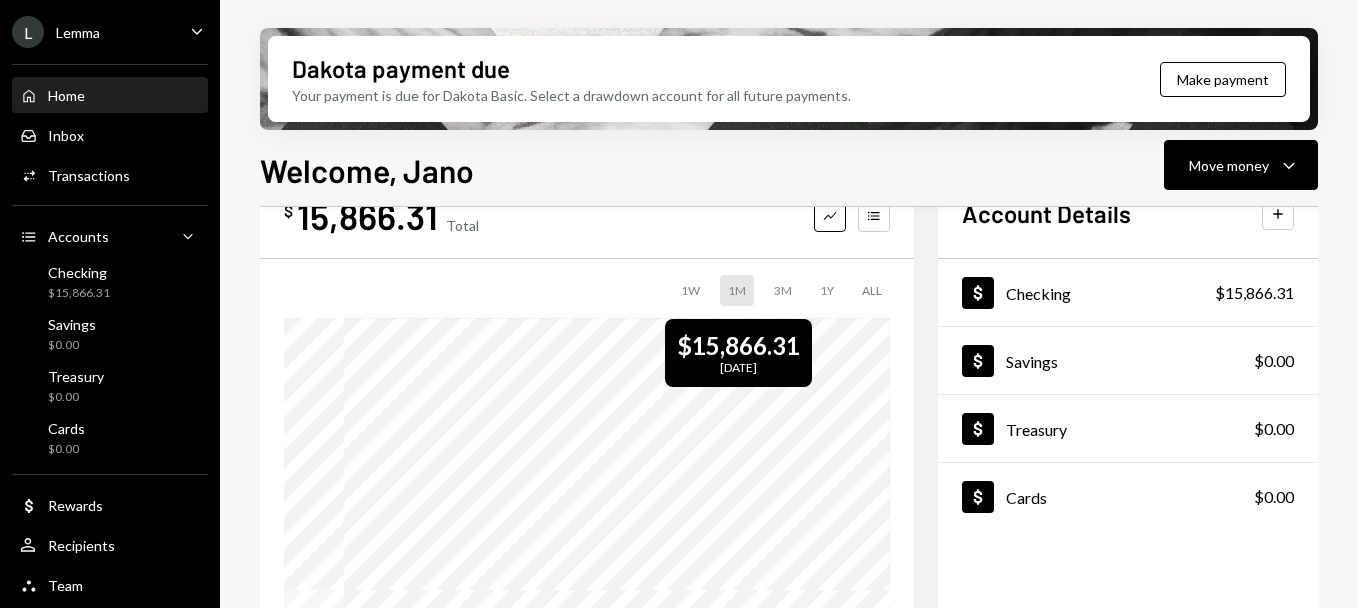 scroll, scrollTop: 100, scrollLeft: 0, axis: vertical 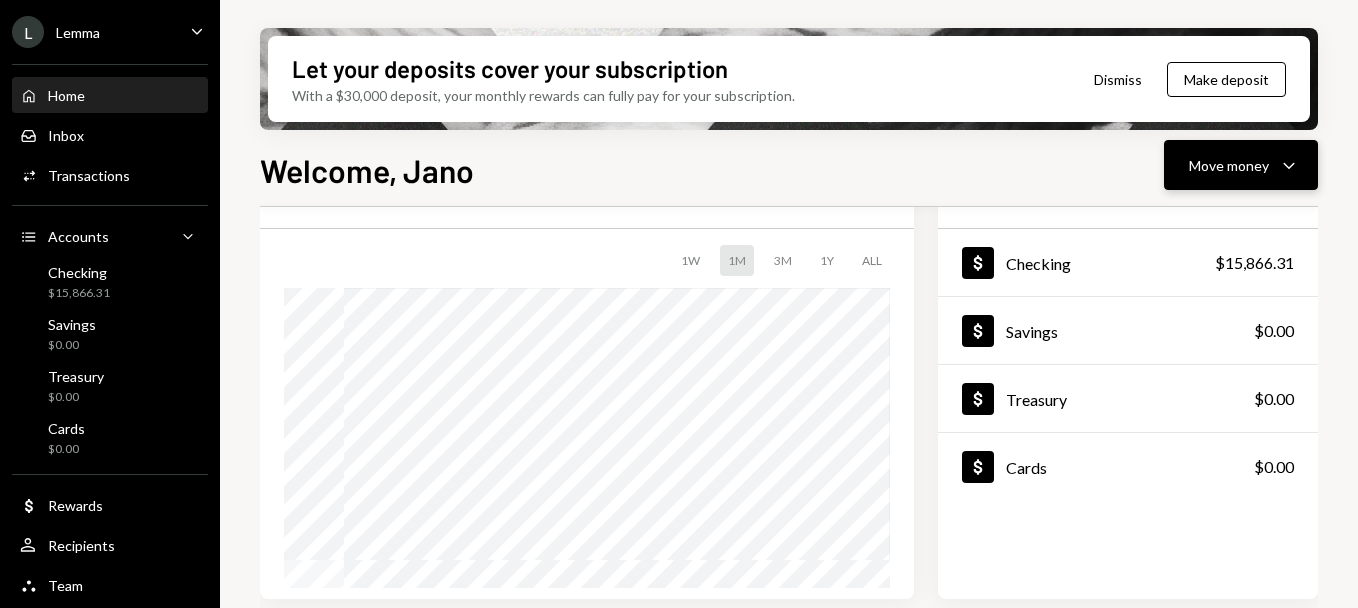 click on "Move money" at bounding box center (1229, 165) 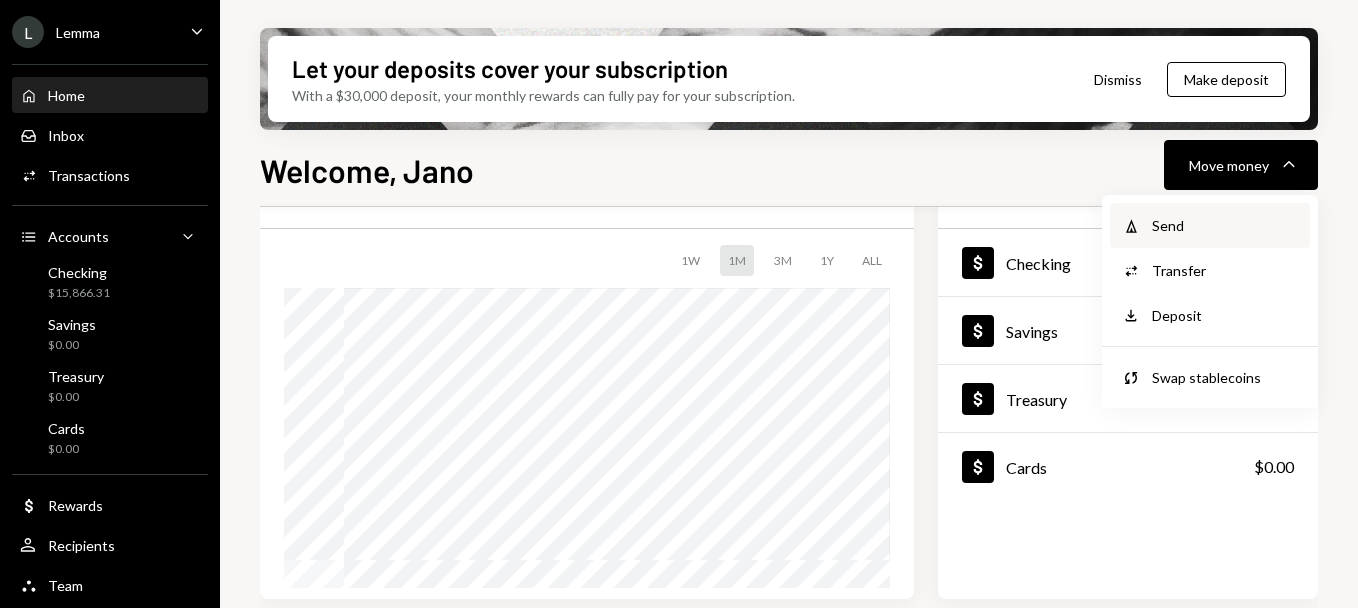 click on "Send" at bounding box center [1225, 225] 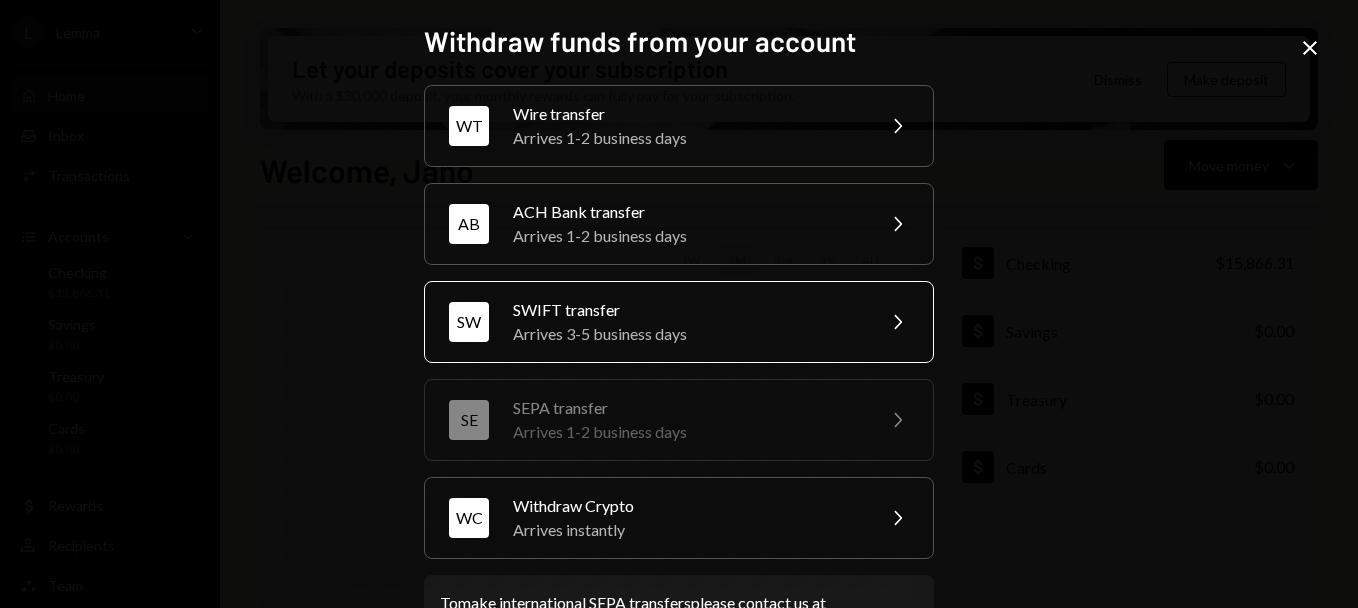 click on "SWIFT transfer" at bounding box center [687, 310] 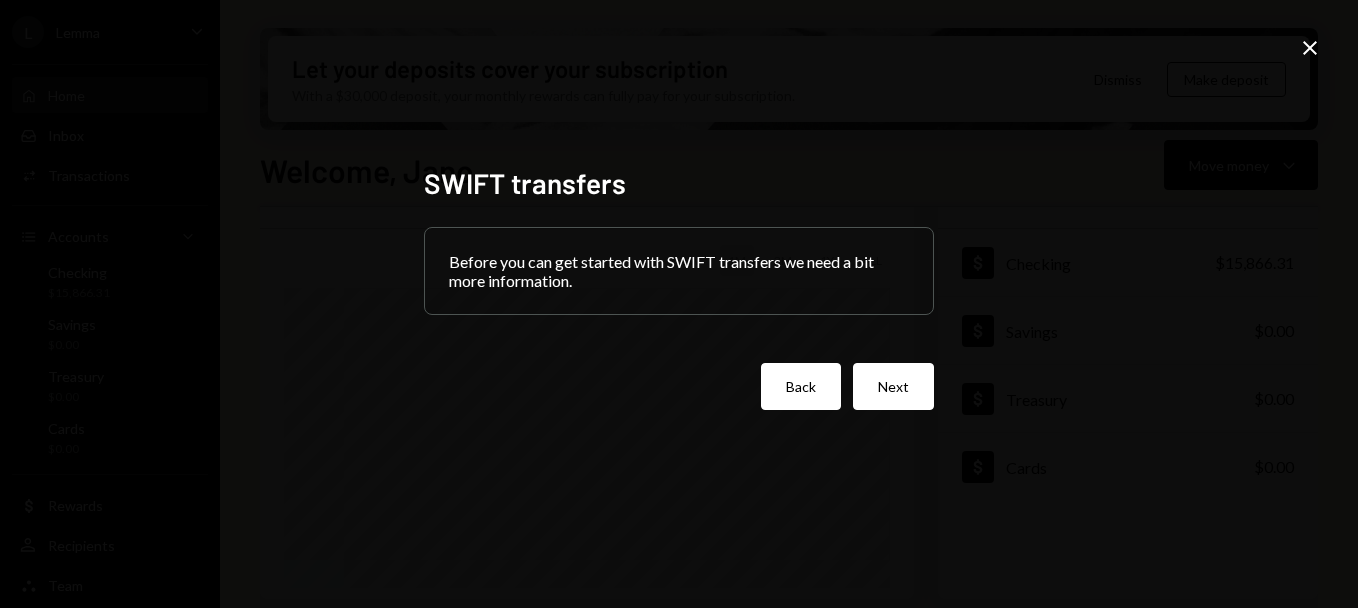 click on "Back" at bounding box center (801, 386) 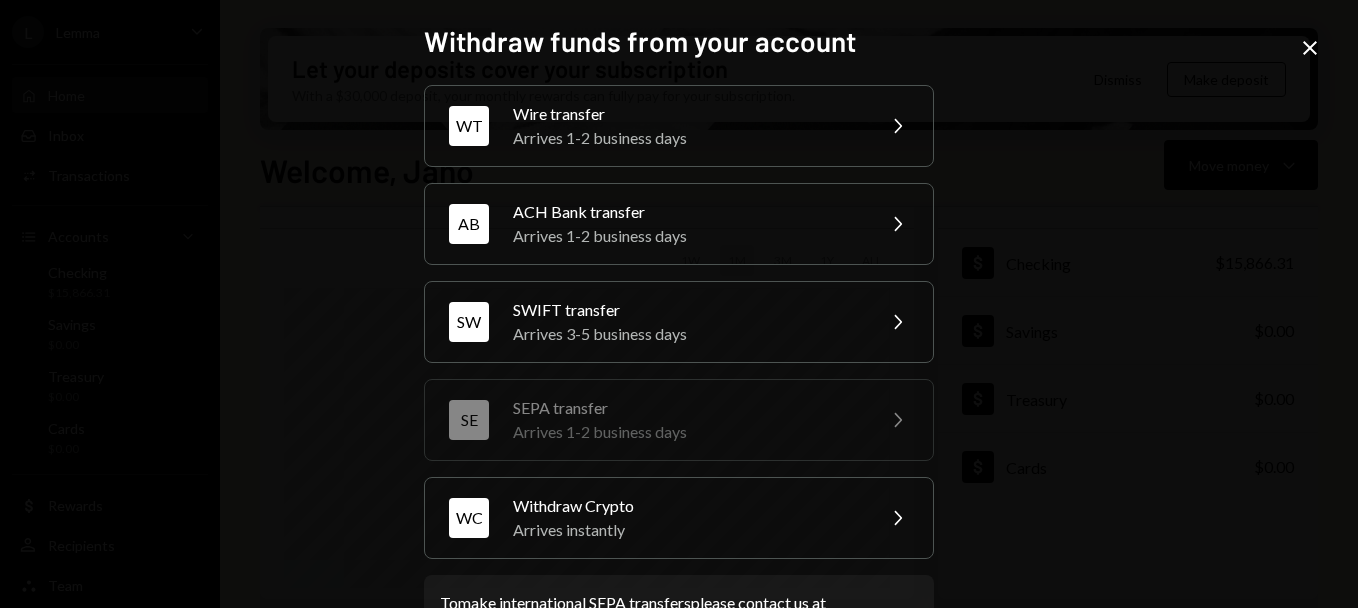 click on "Close" 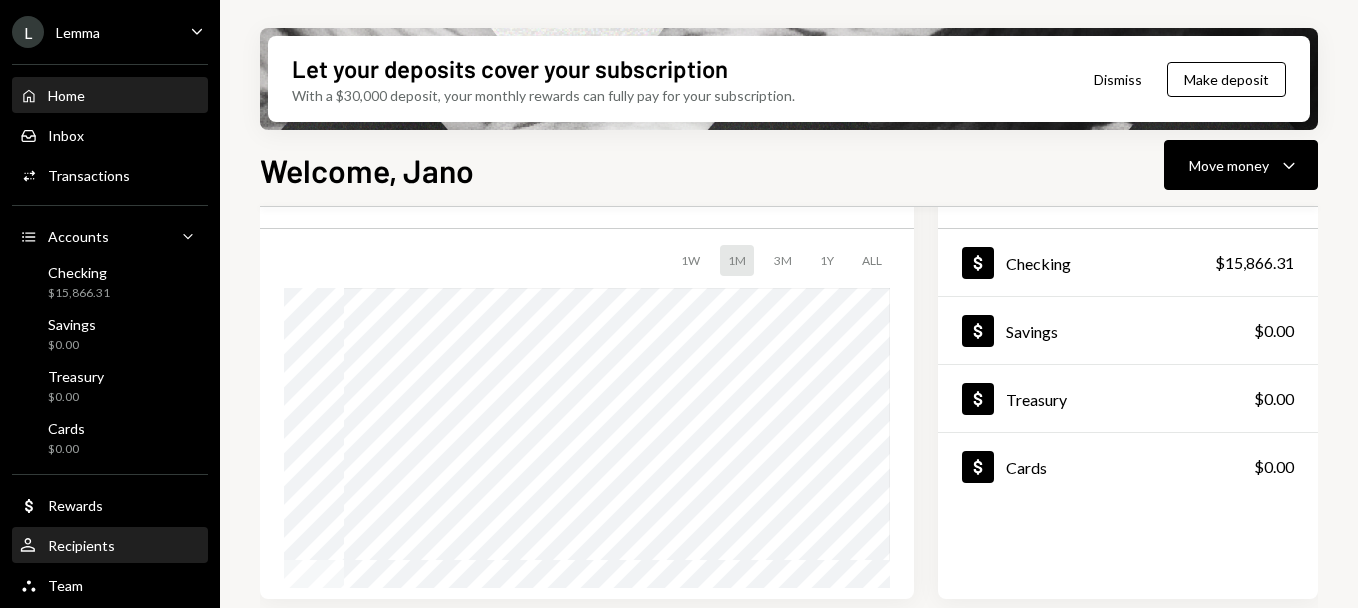 click on "User Recipients" at bounding box center (110, 546) 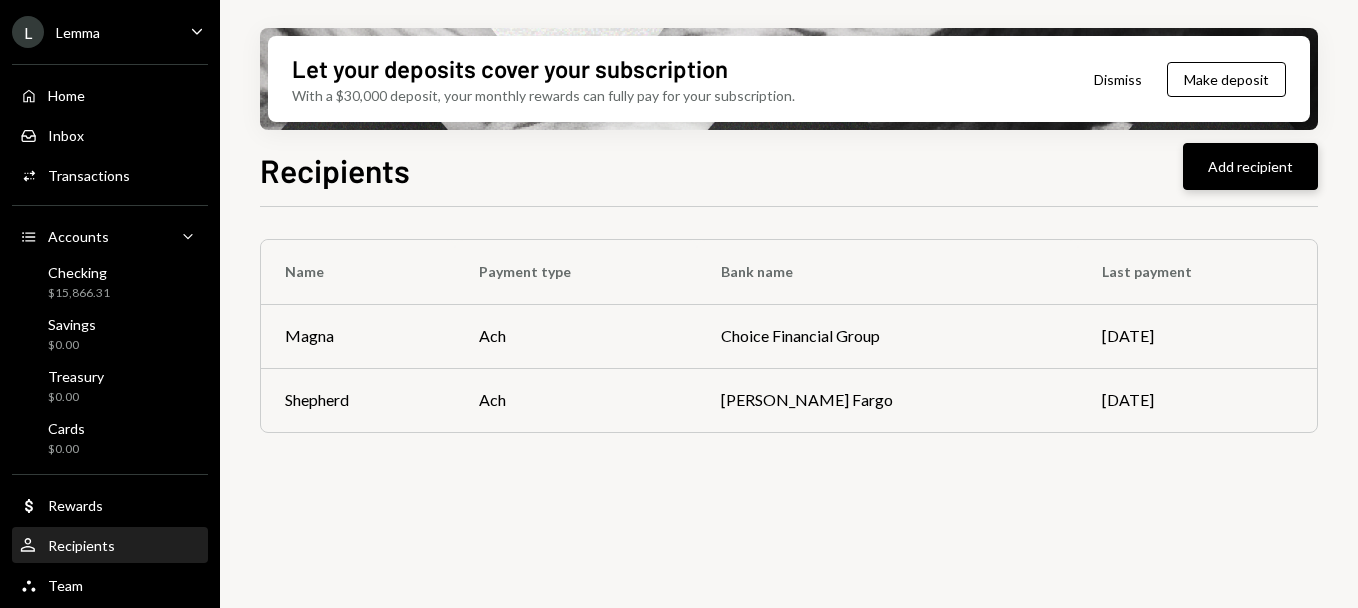 click on "Add recipient" at bounding box center (1250, 166) 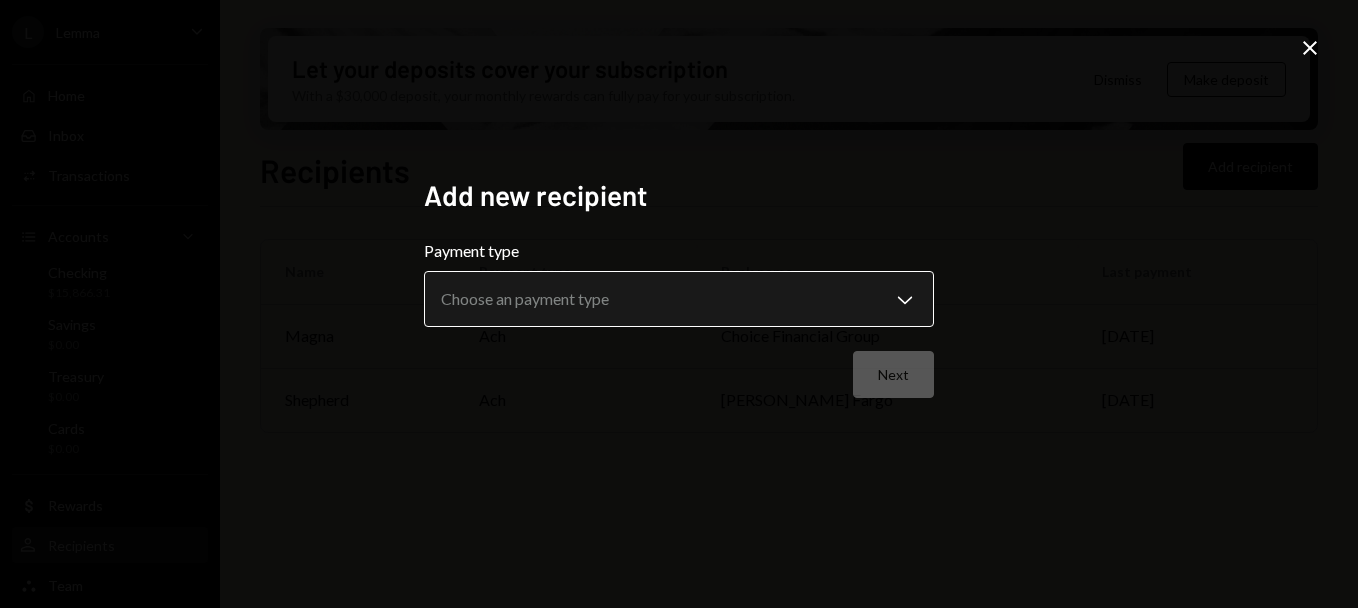 click on "**********" at bounding box center [679, 304] 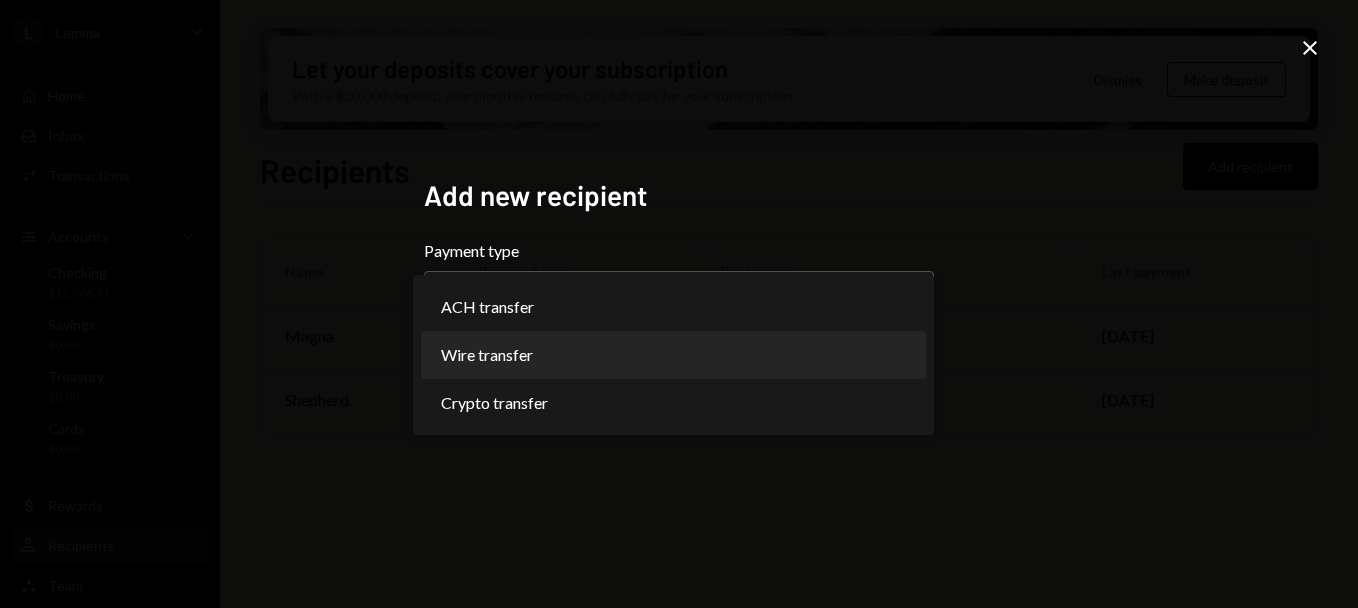 select on "****" 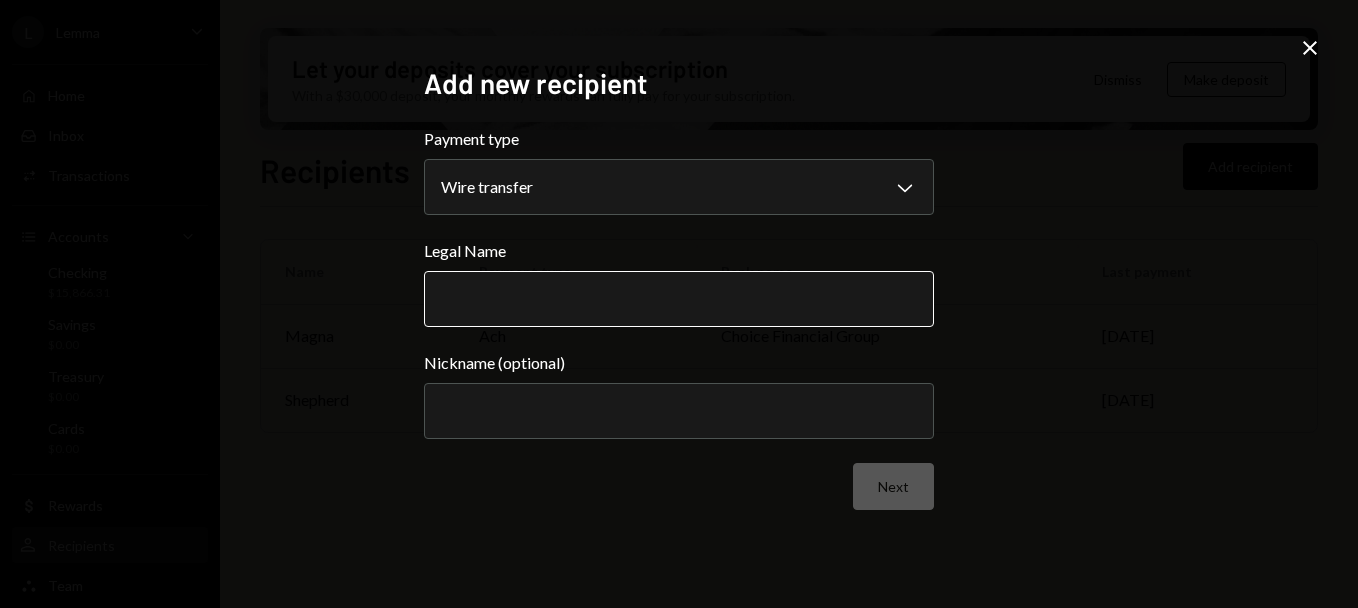 click on "Legal Name" at bounding box center (679, 299) 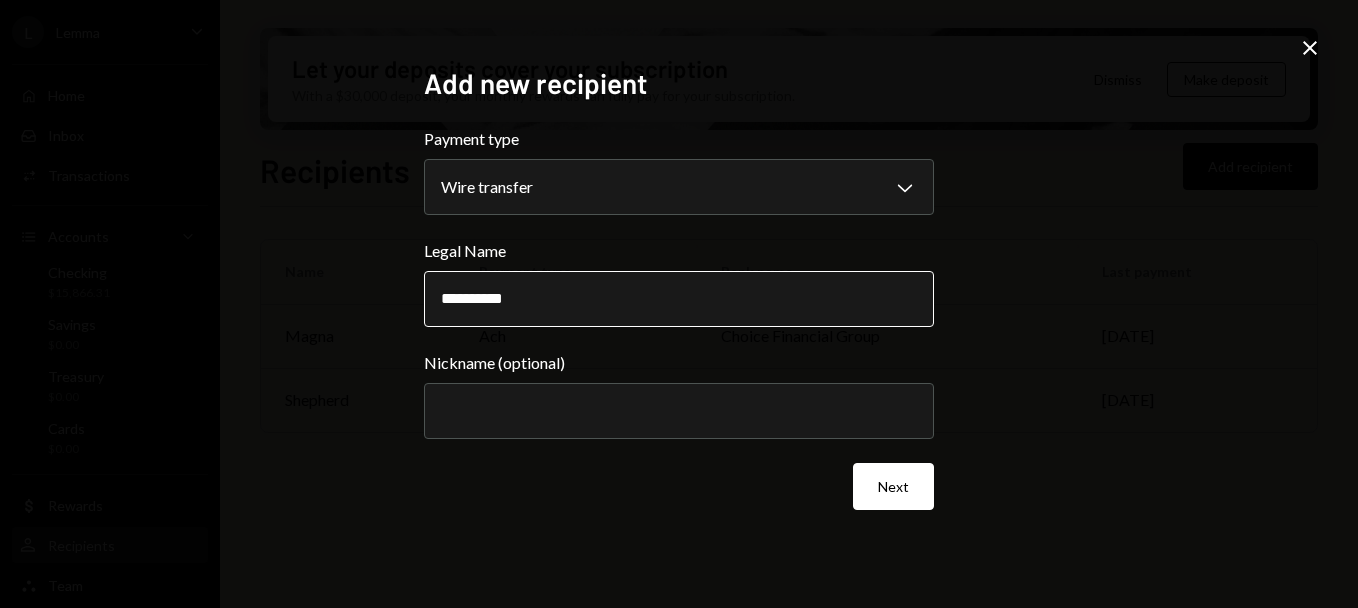 click on "*********" at bounding box center (679, 299) 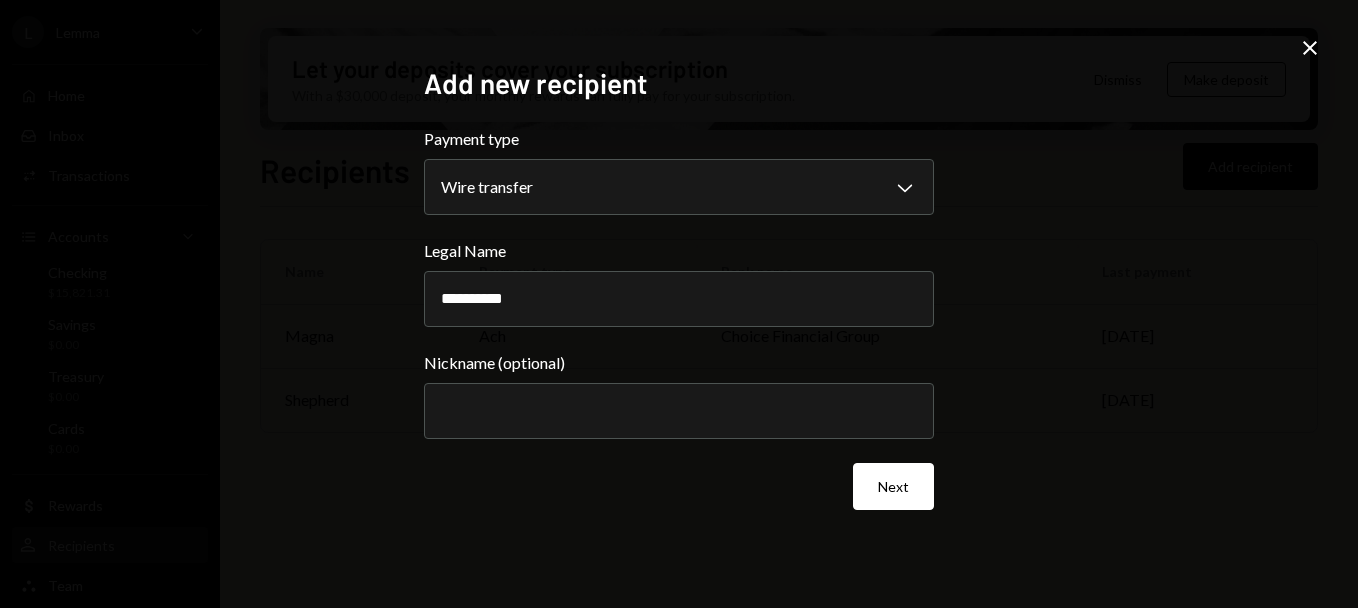 drag, startPoint x: 545, startPoint y: 301, endPoint x: 369, endPoint y: 323, distance: 177.36967 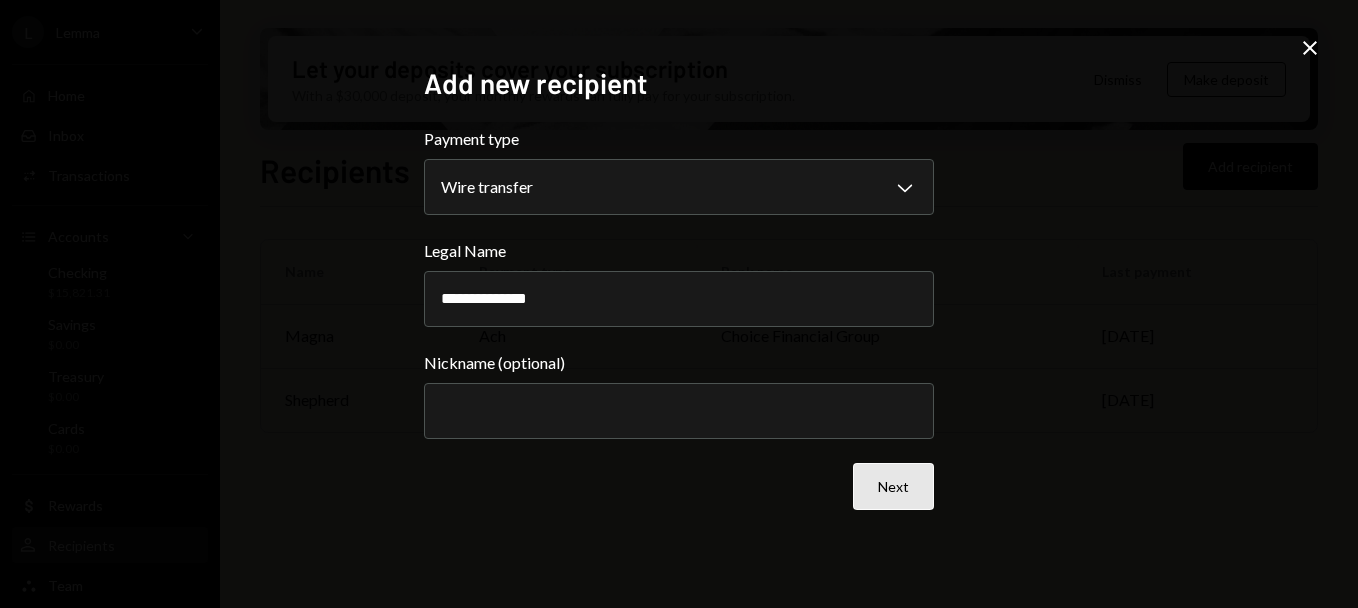 type on "**********" 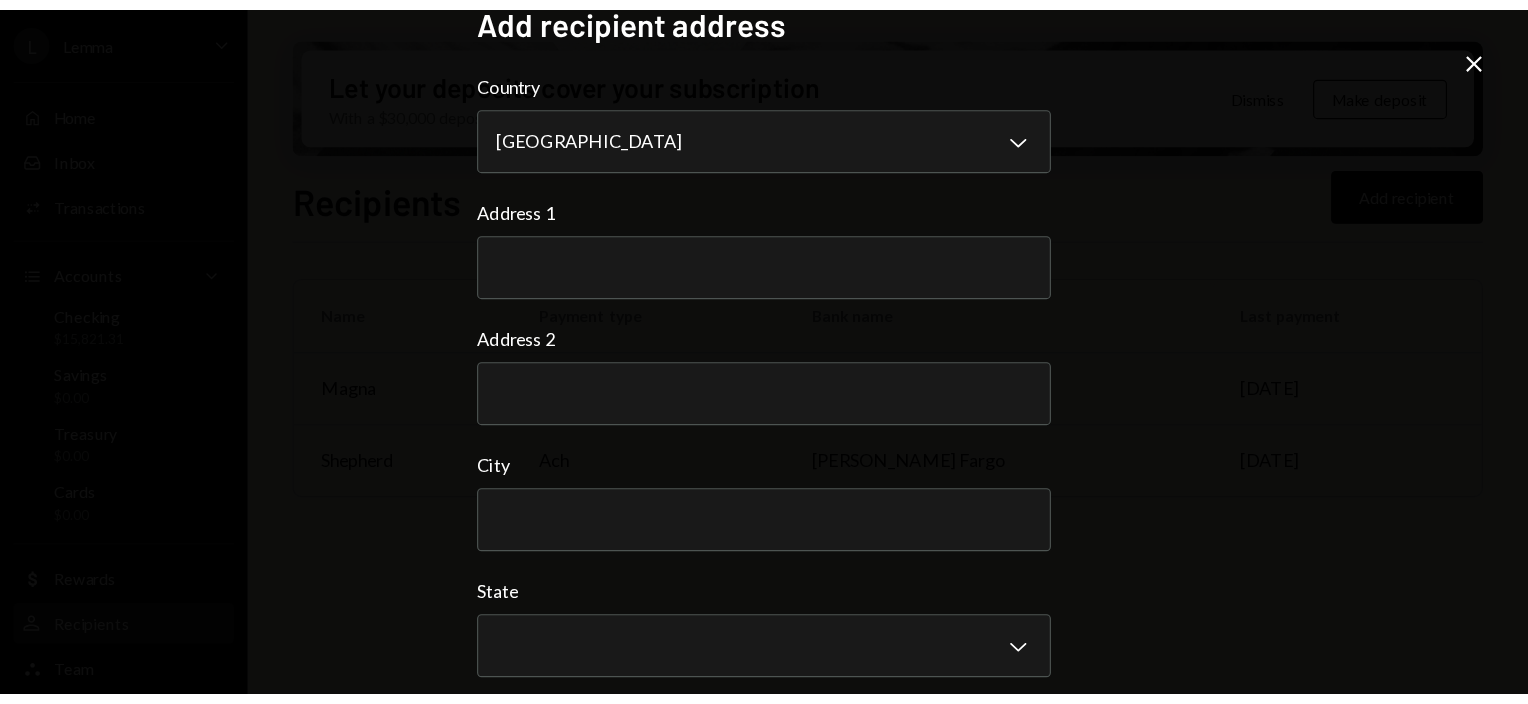 scroll, scrollTop: 0, scrollLeft: 0, axis: both 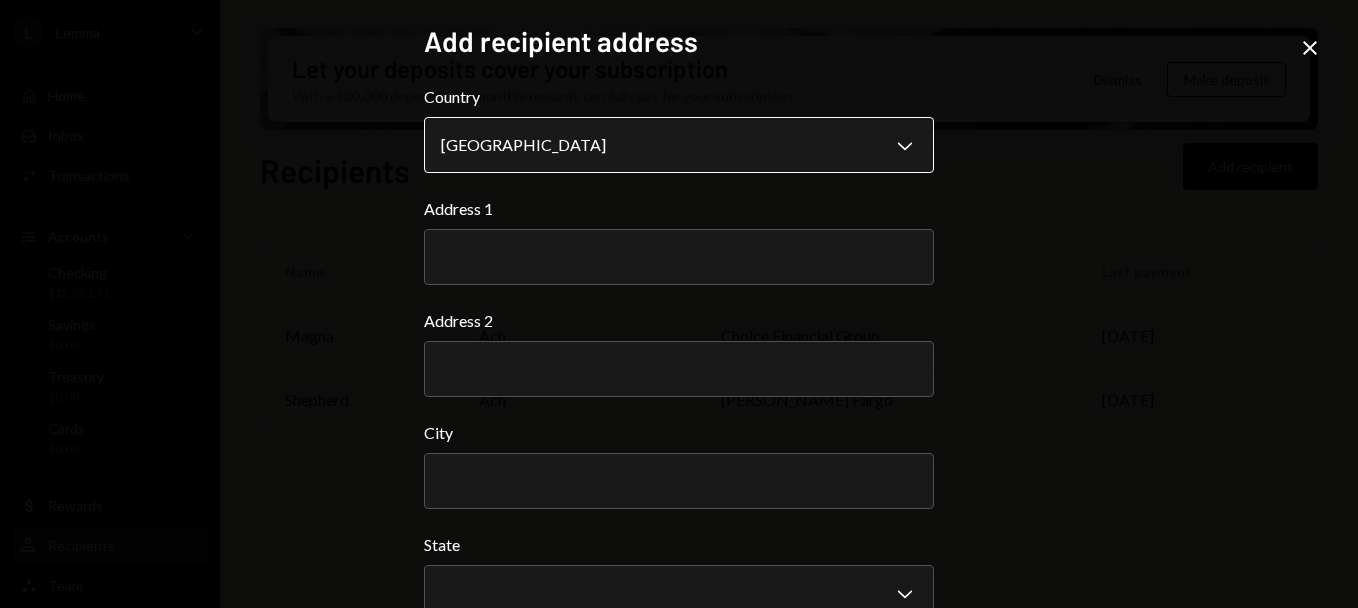click on "**********" at bounding box center [679, 304] 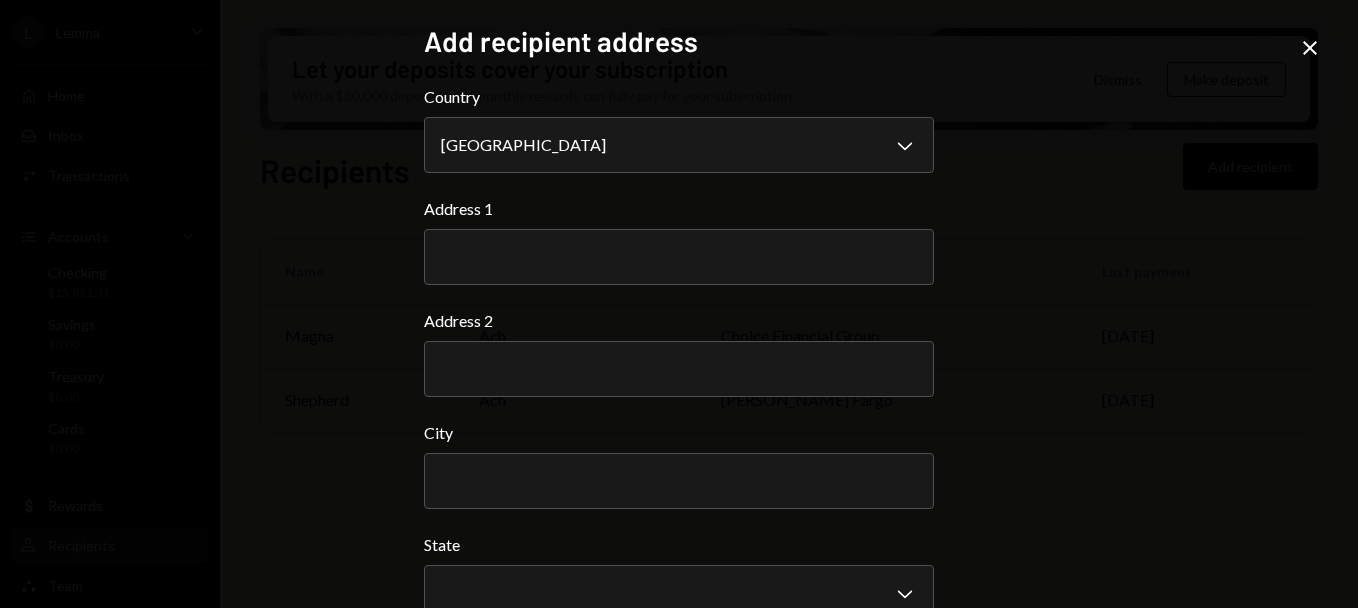 click on "**********" at bounding box center [679, 304] 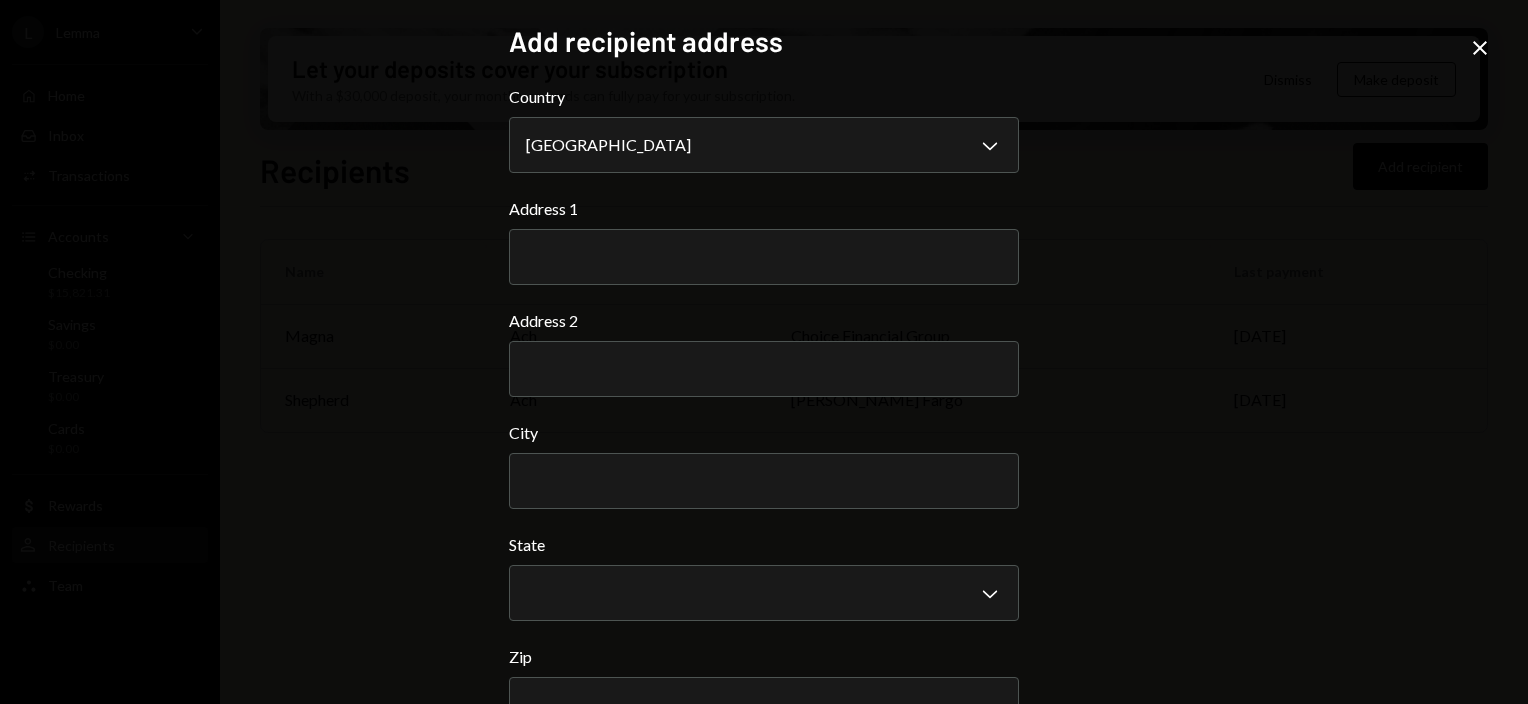 click on "**********" at bounding box center (764, 352) 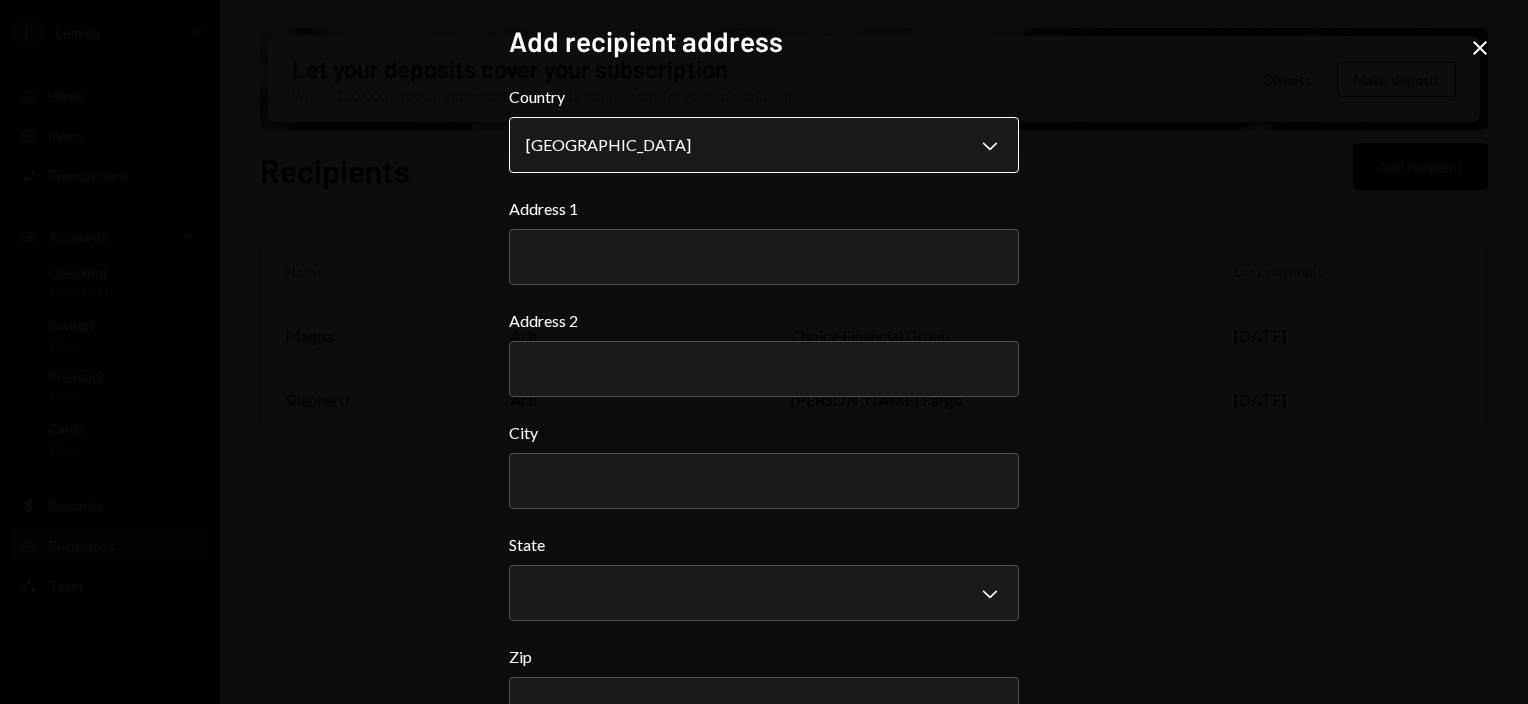 click on "**********" at bounding box center (764, 352) 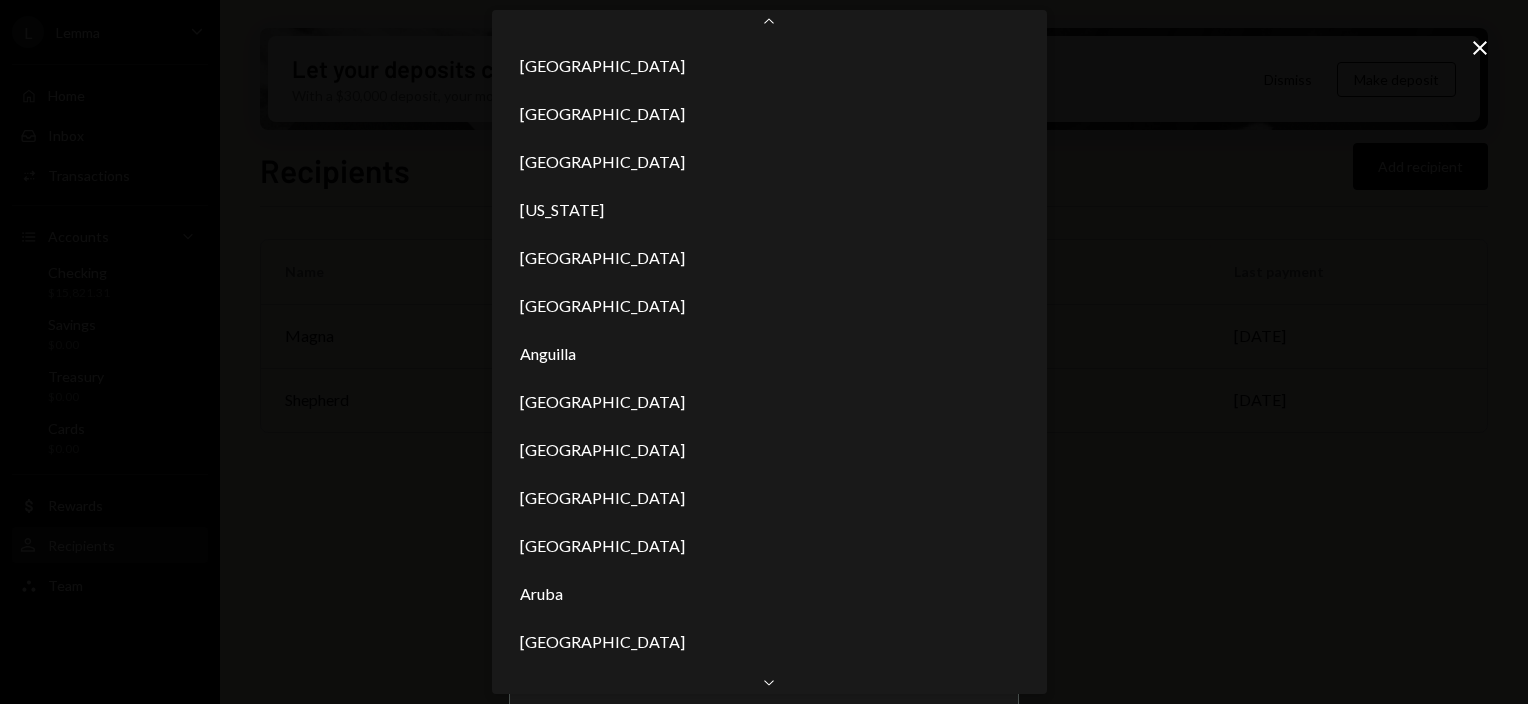scroll, scrollTop: 10987, scrollLeft: 0, axis: vertical 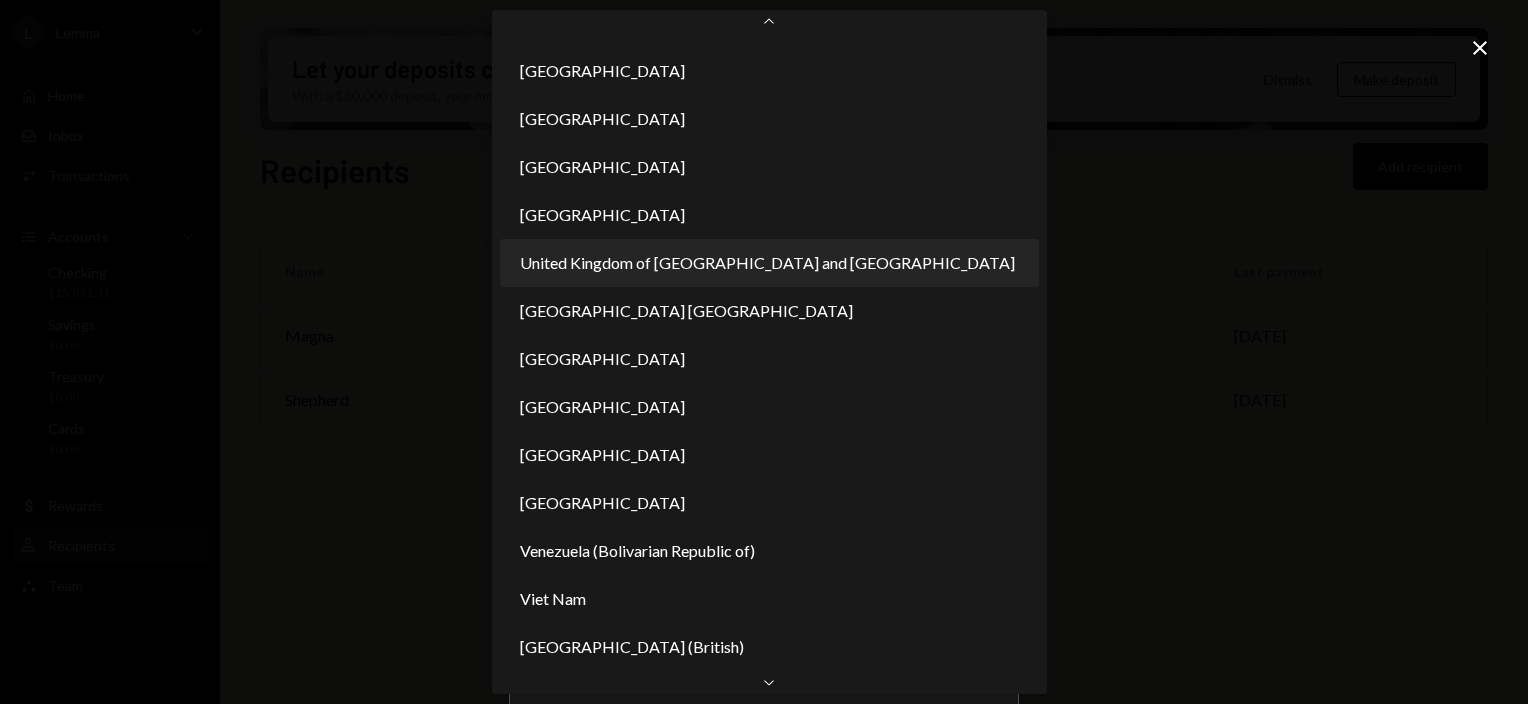 select on "***" 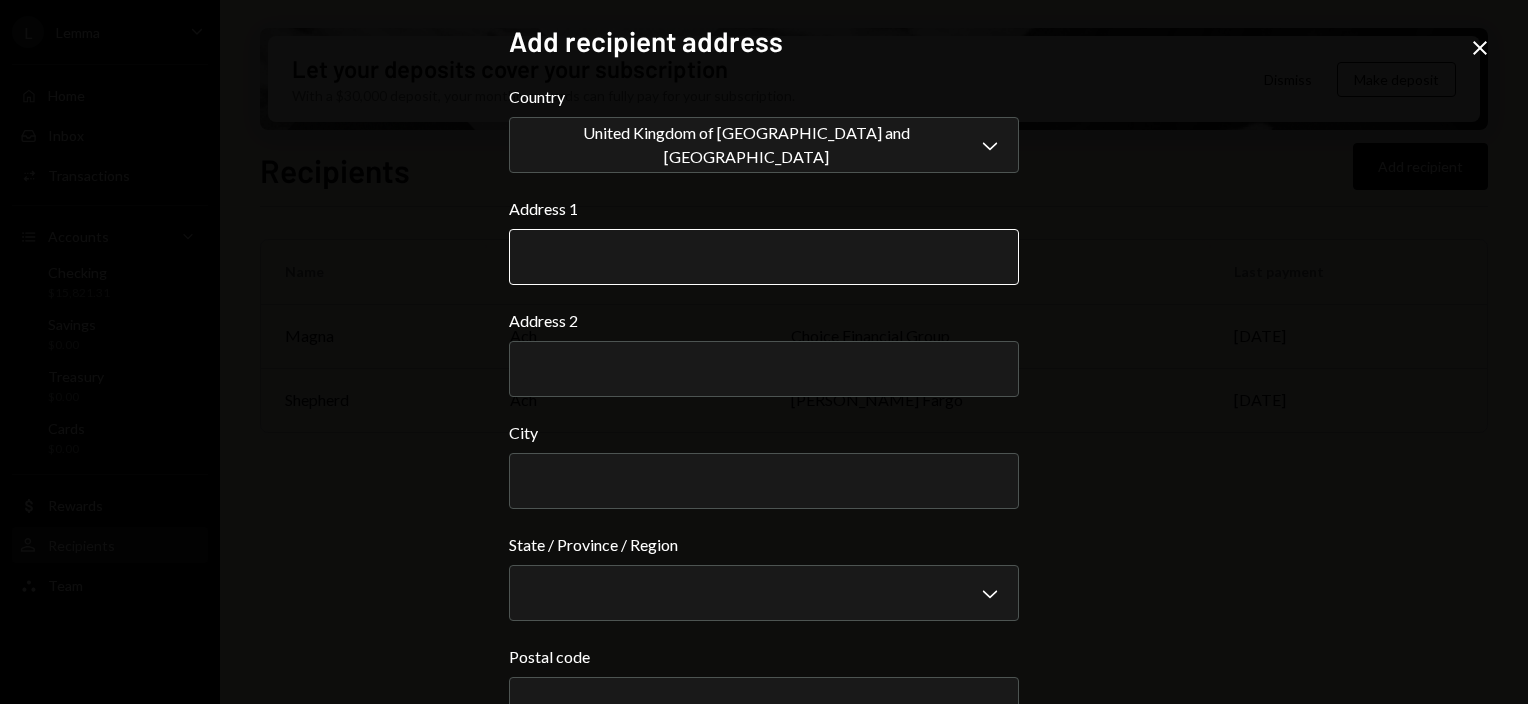 click on "Address 1" at bounding box center [764, 257] 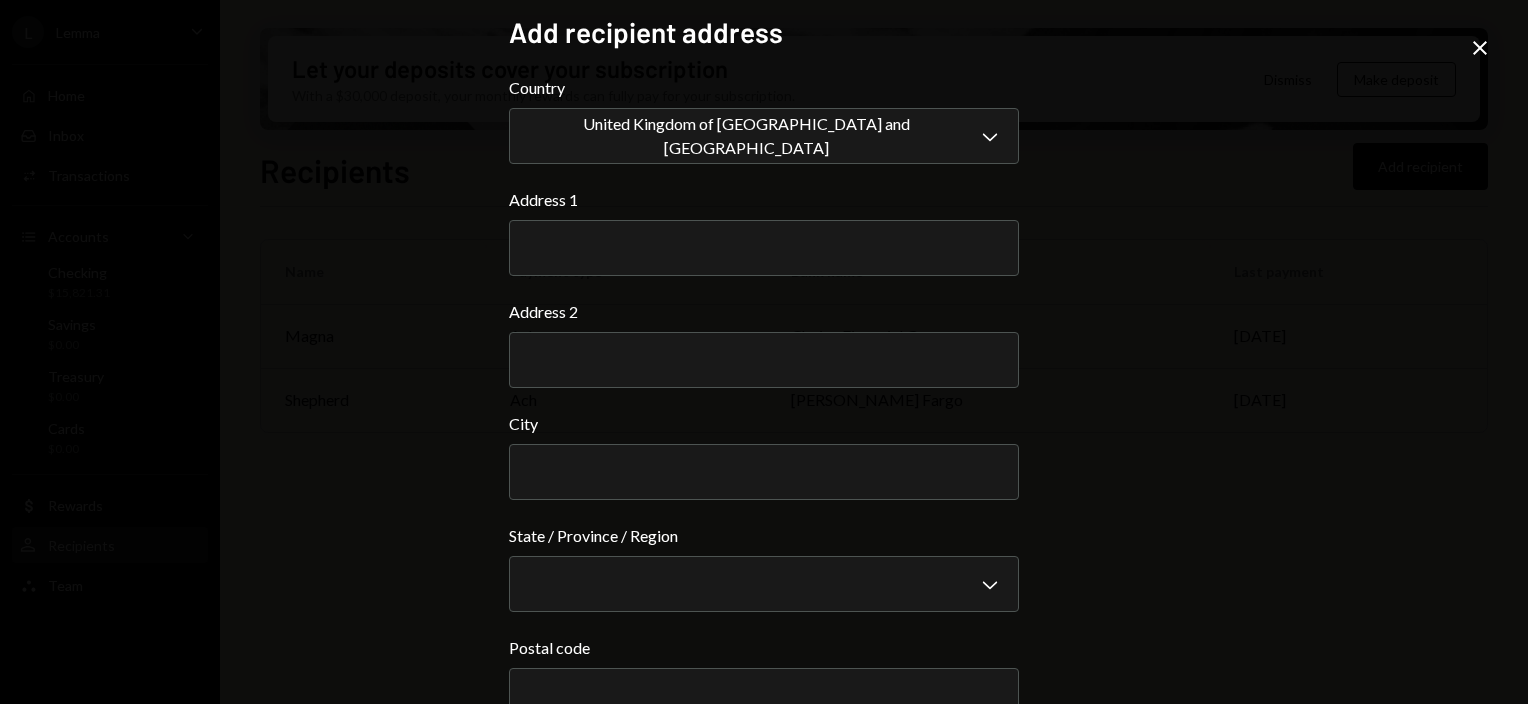 scroll, scrollTop: 0, scrollLeft: 0, axis: both 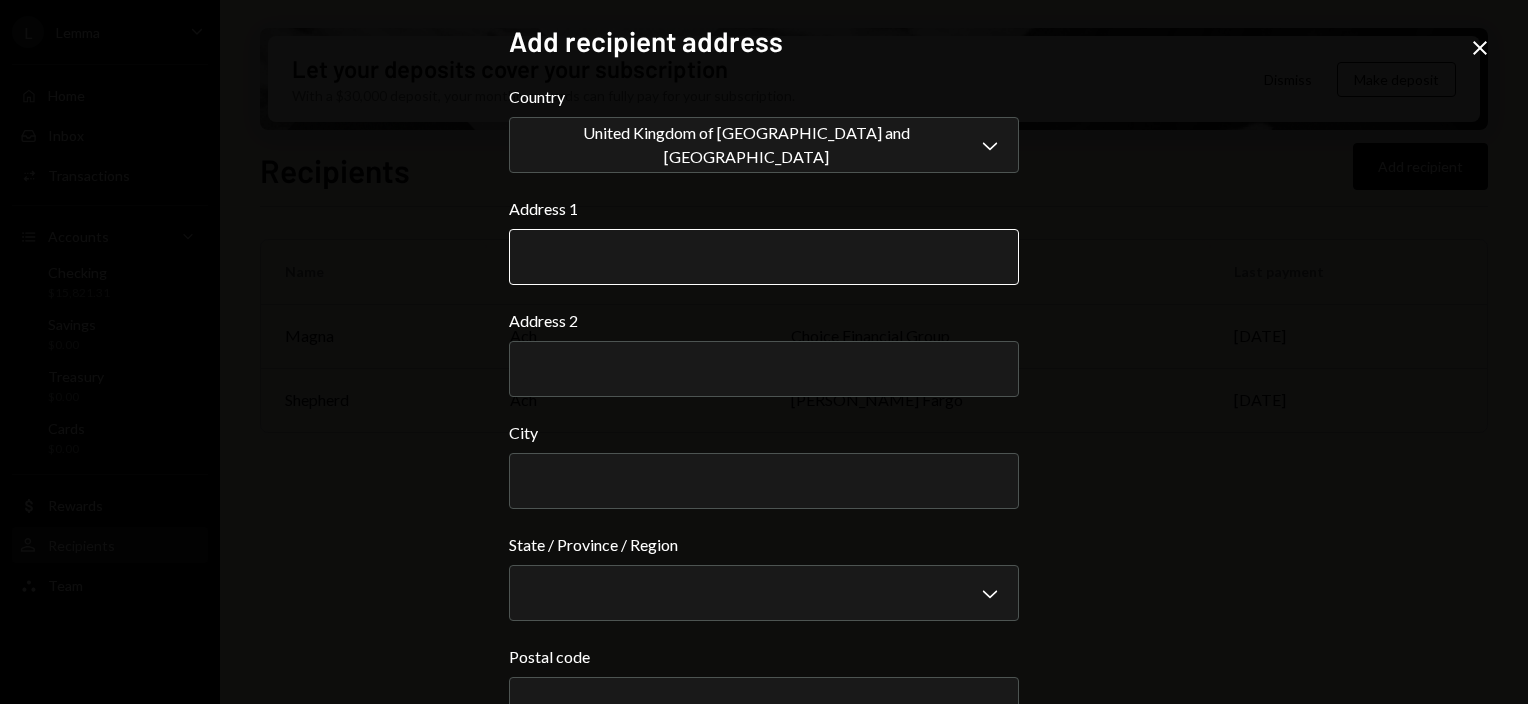click on "Address 1" at bounding box center [764, 257] 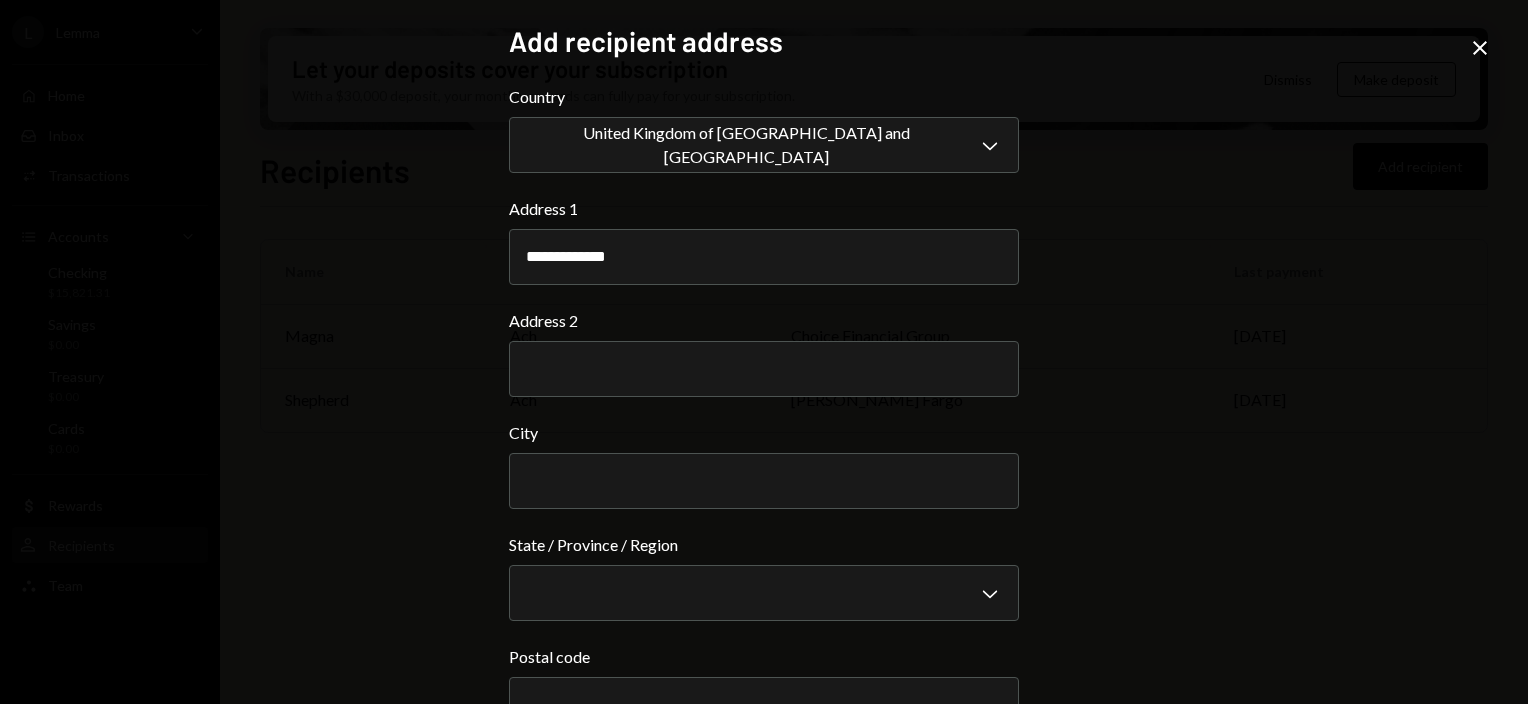 type on "**********" 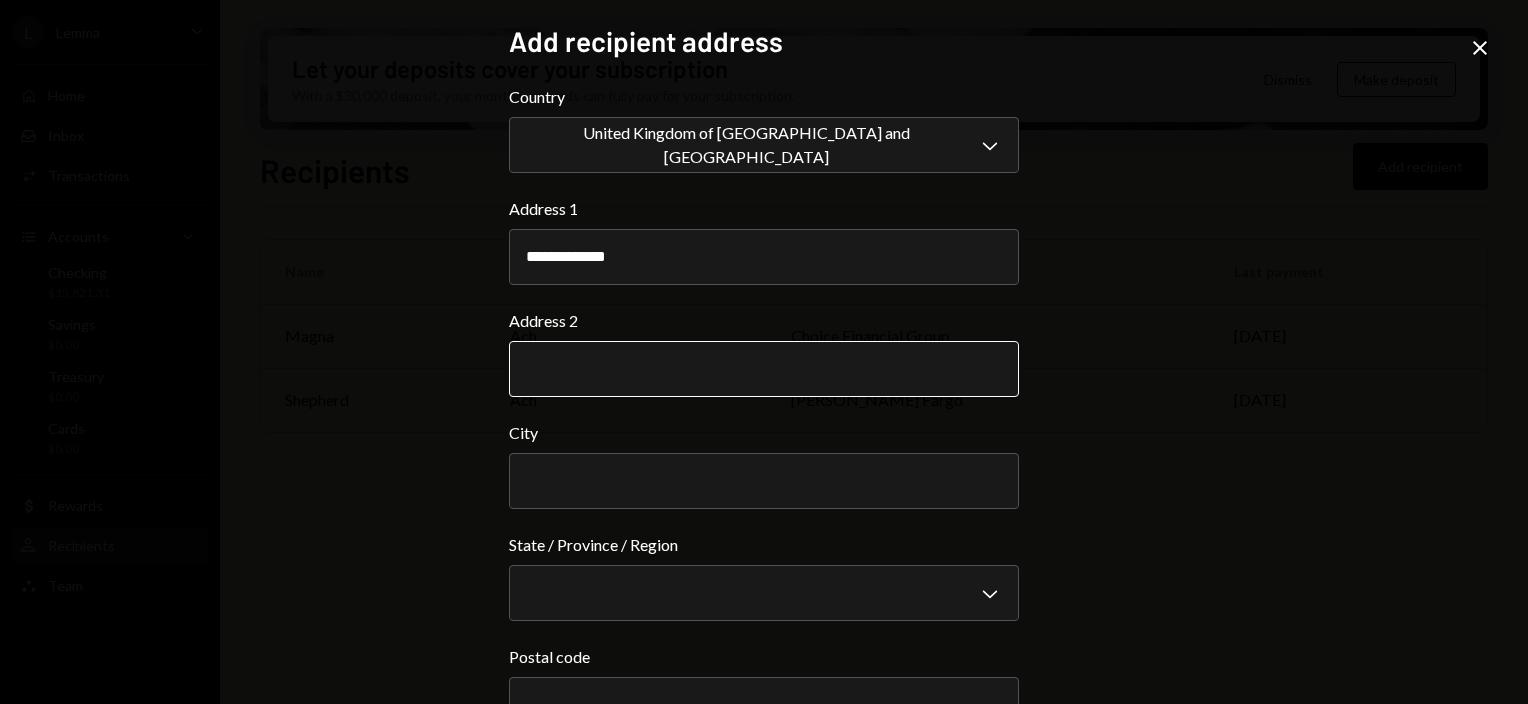 click on "Address 2" at bounding box center (764, 369) 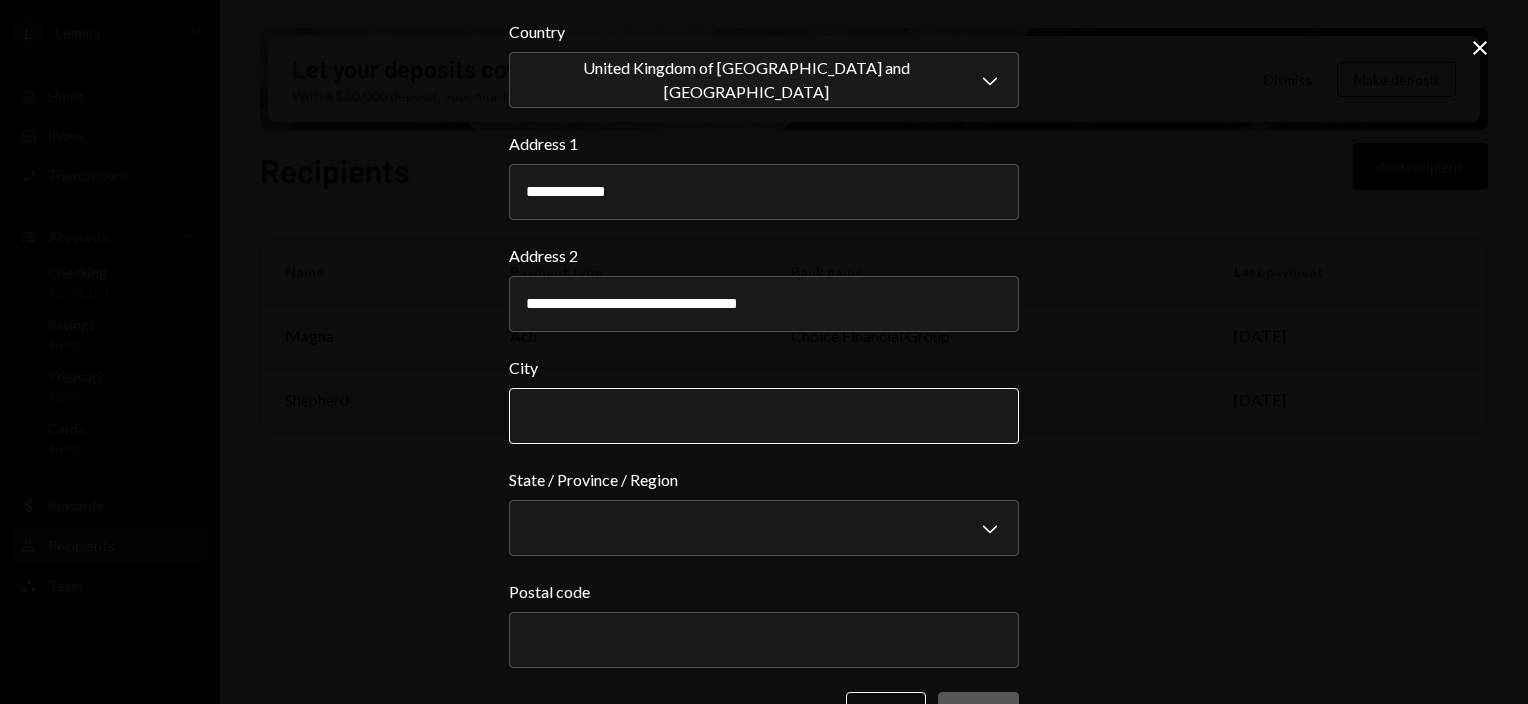 scroll, scrollTop: 100, scrollLeft: 0, axis: vertical 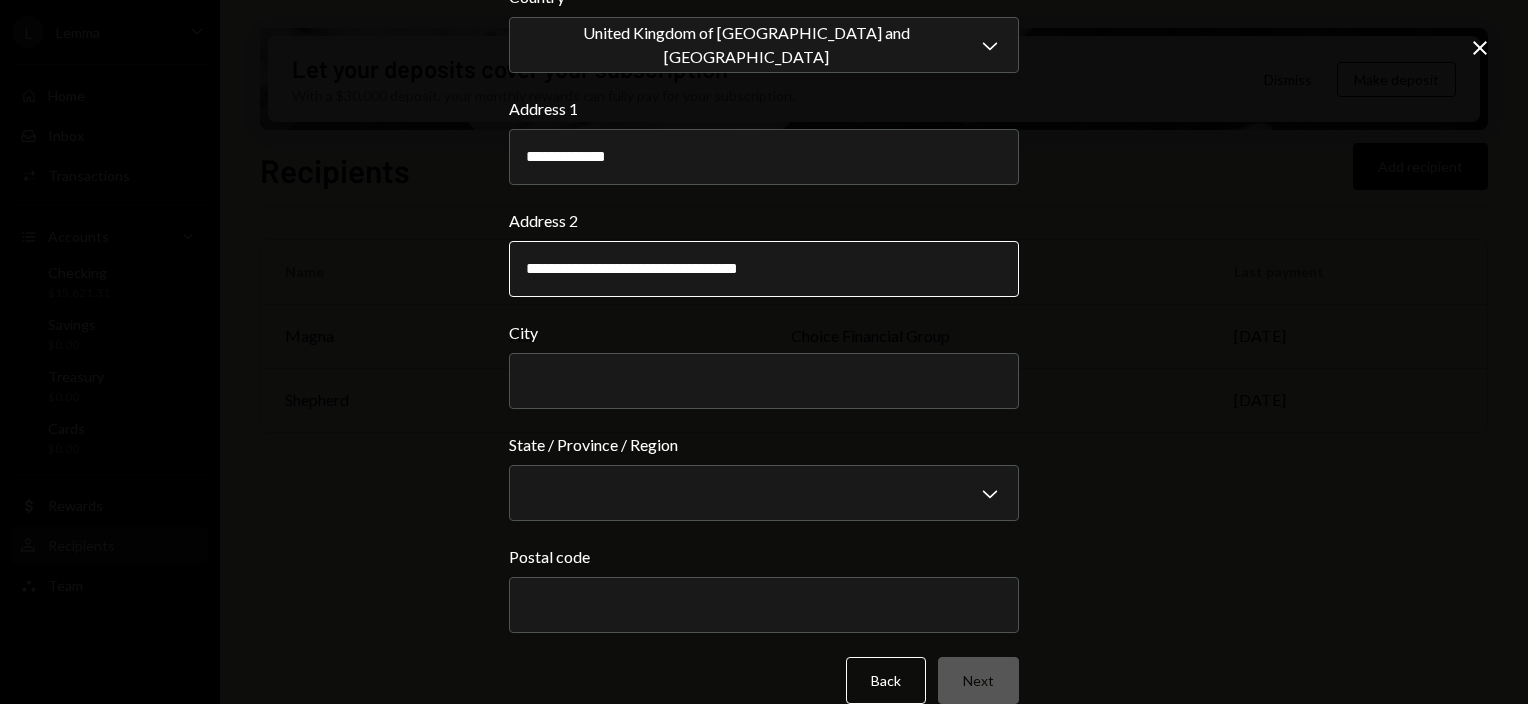 drag, startPoint x: 644, startPoint y: 271, endPoint x: 768, endPoint y: 271, distance: 124 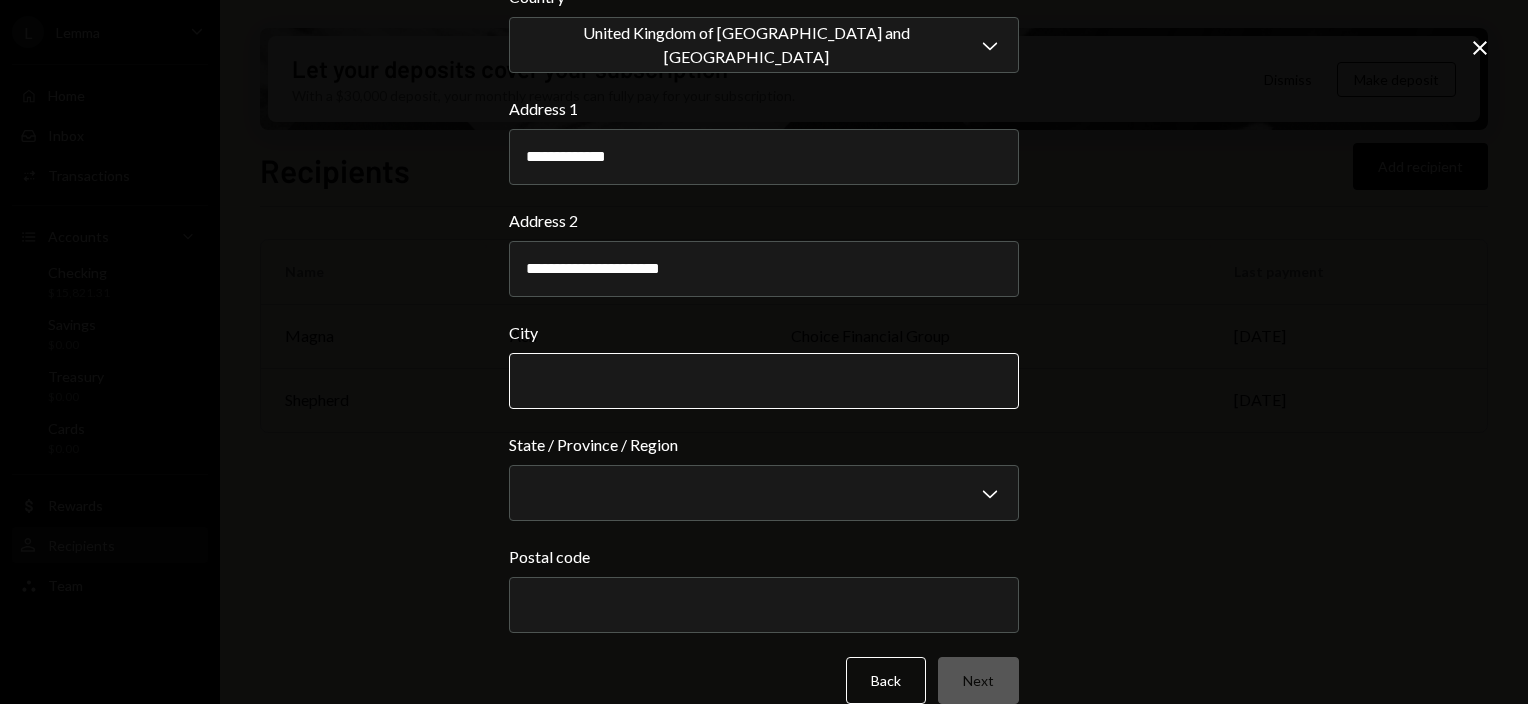 type on "**********" 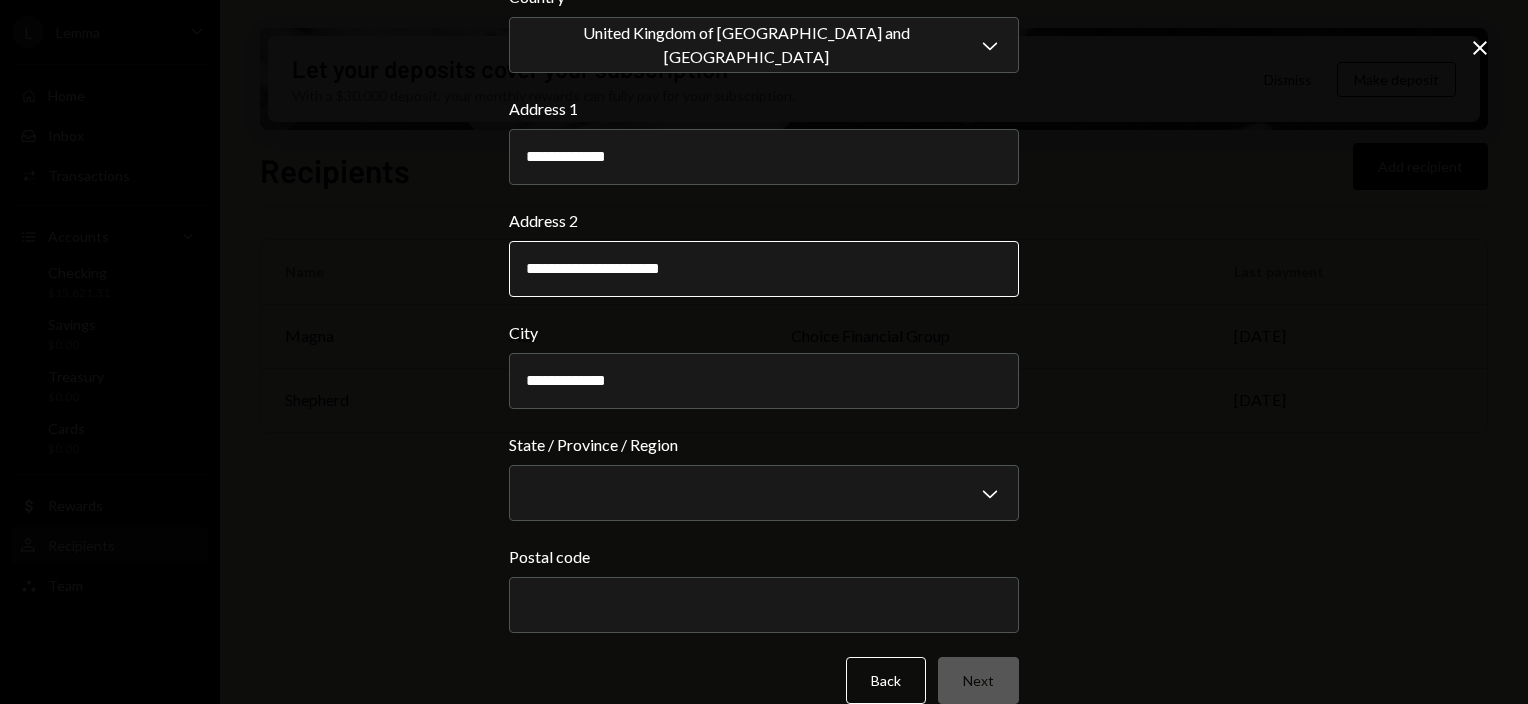type on "**********" 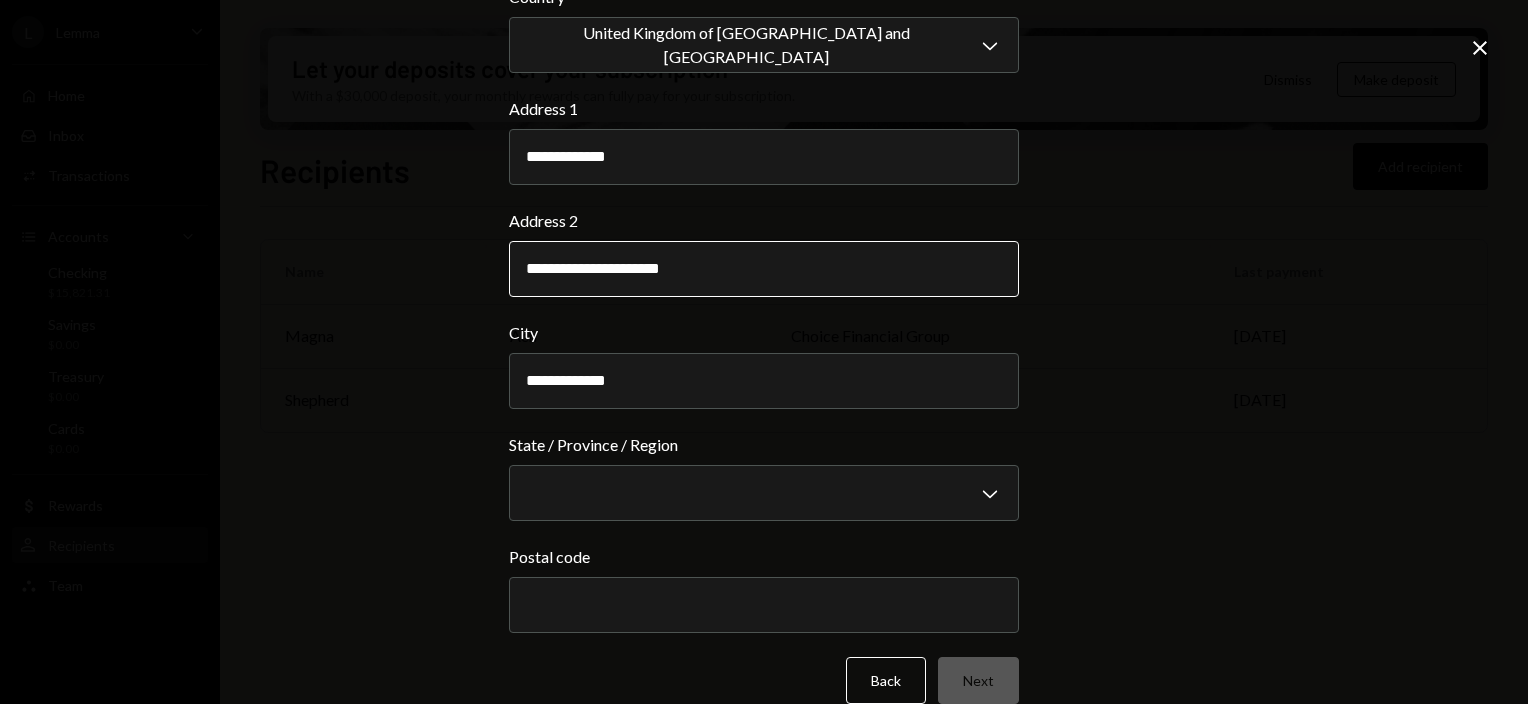 drag, startPoint x: 727, startPoint y: 268, endPoint x: 643, endPoint y: 268, distance: 84 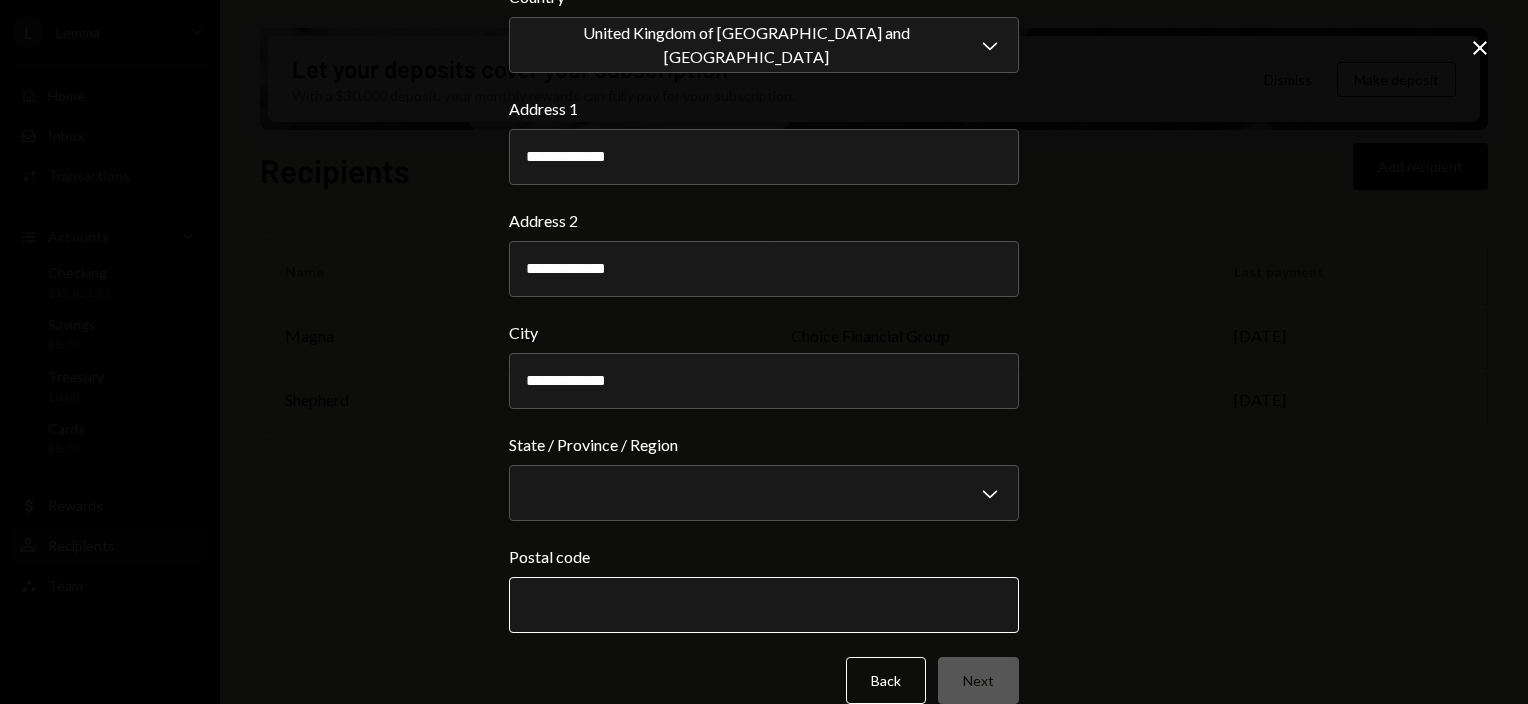 type on "**********" 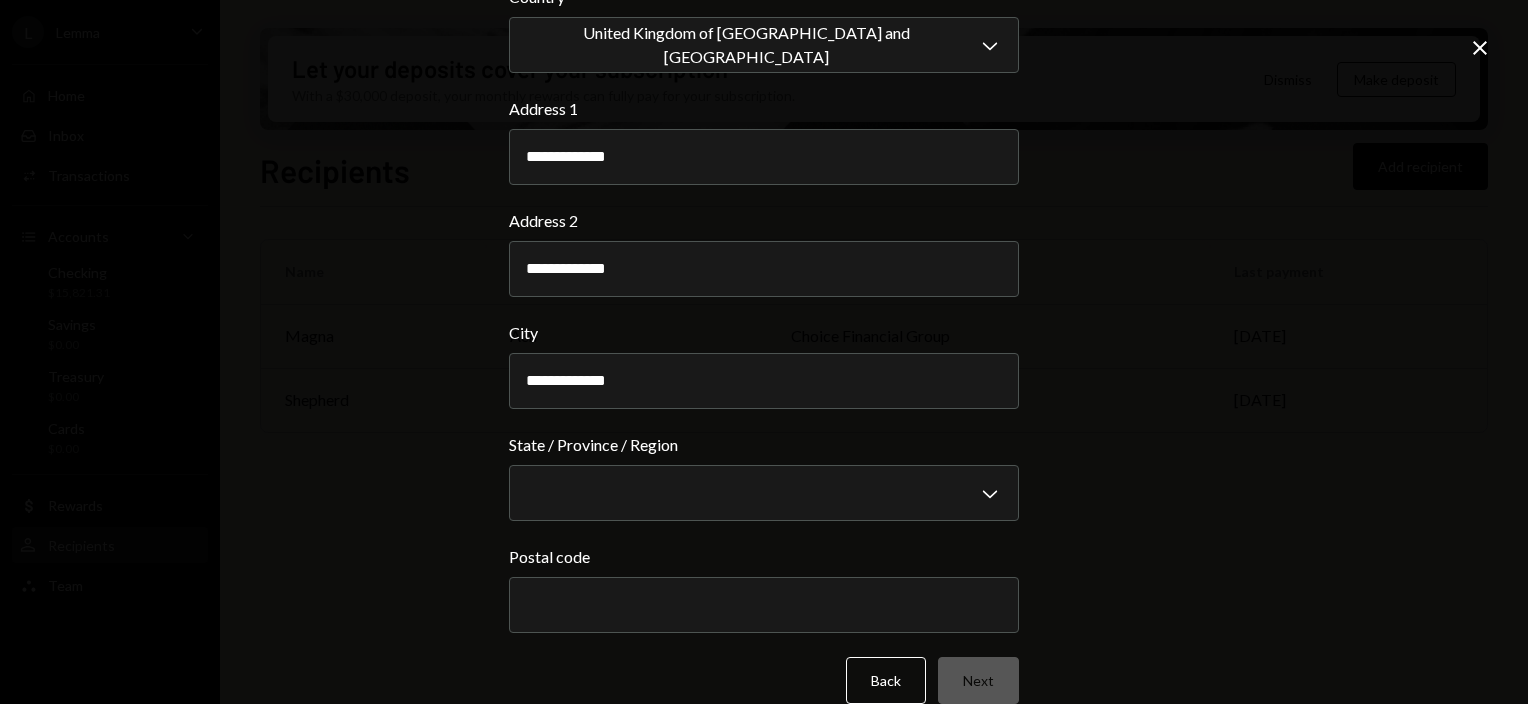 paste on "*********" 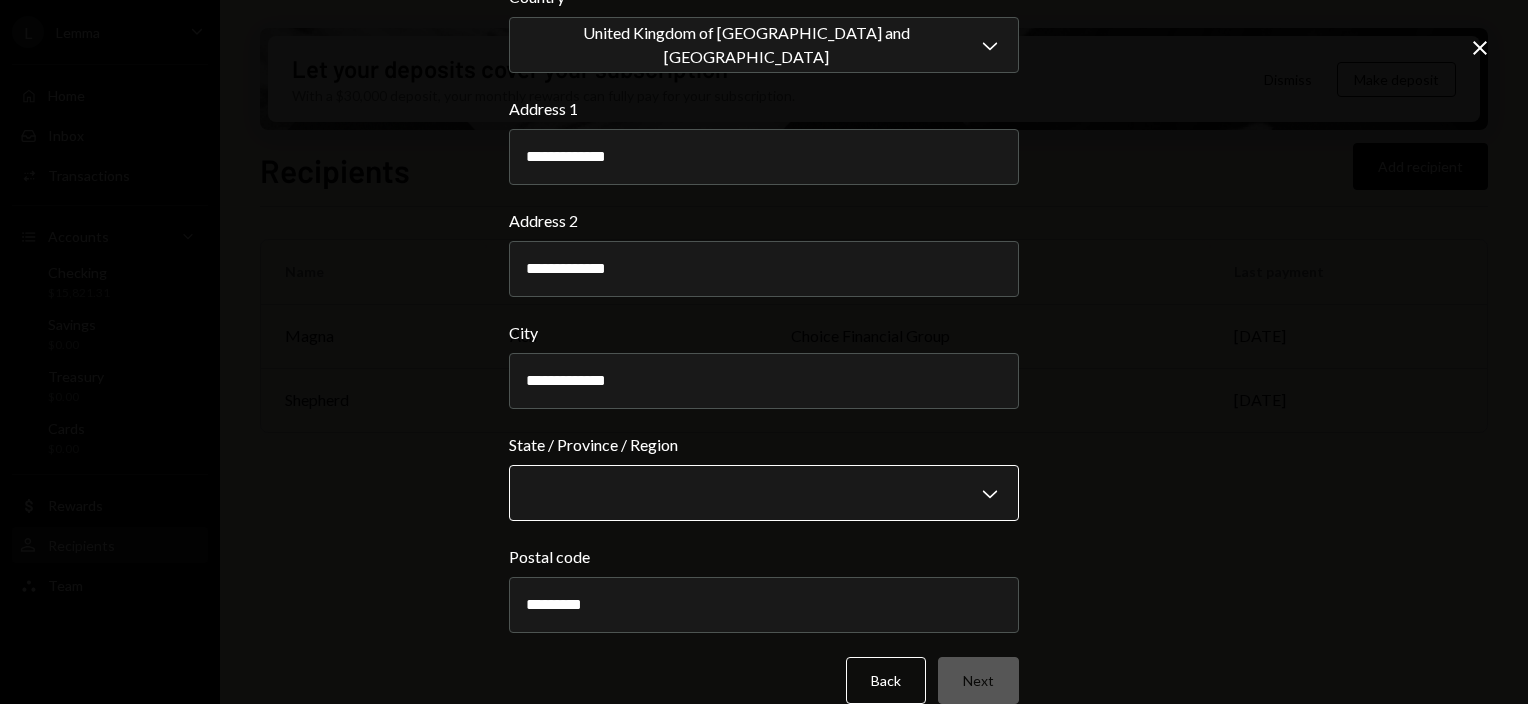 type on "*********" 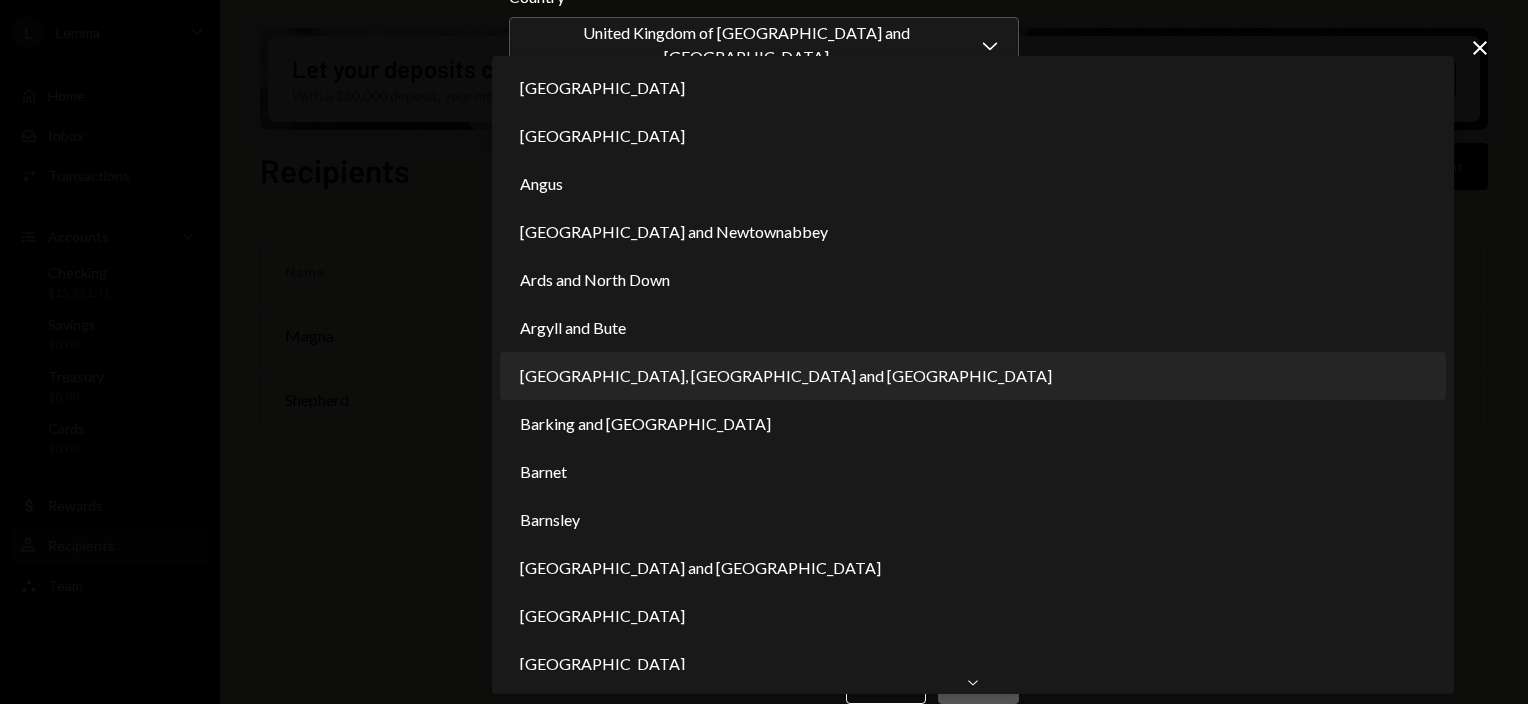 scroll, scrollTop: 0, scrollLeft: 0, axis: both 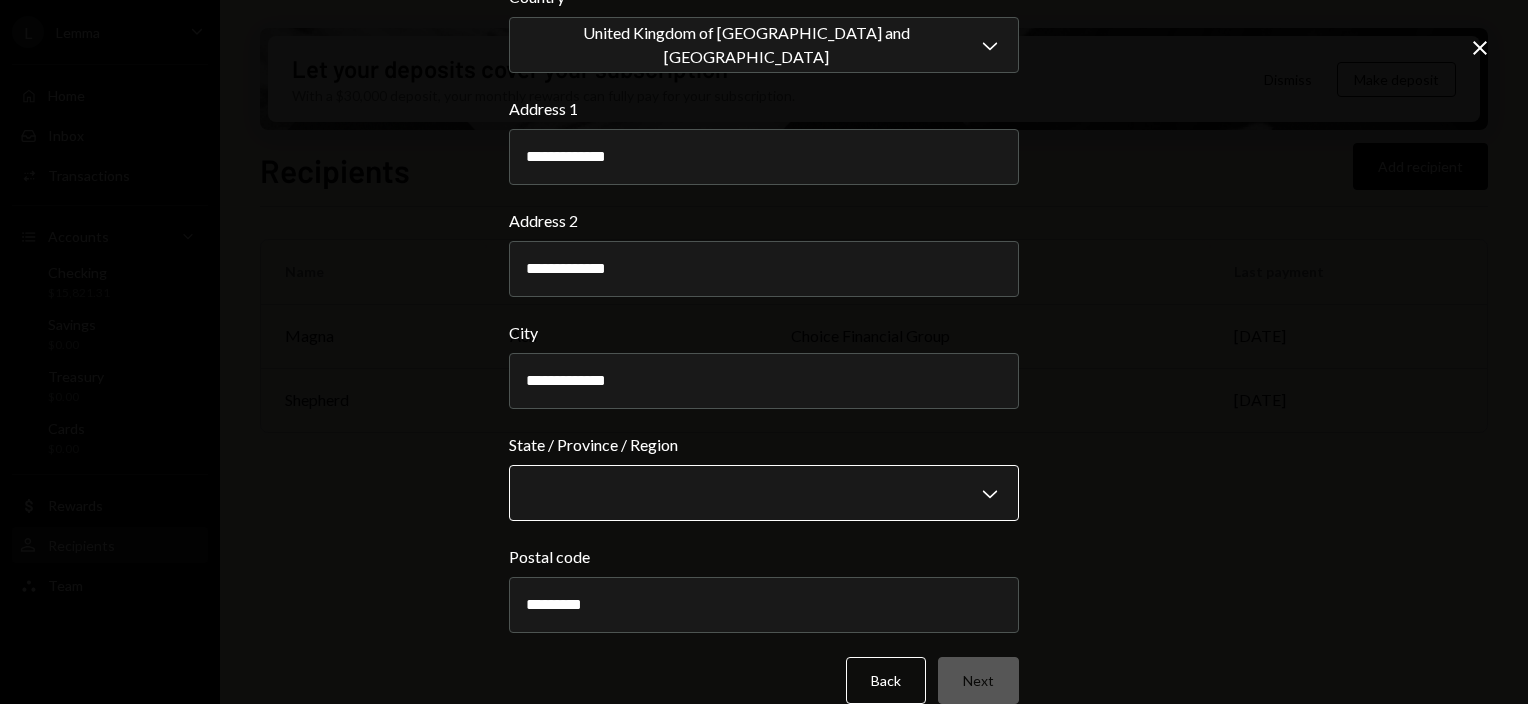 click on "**********" at bounding box center (764, 352) 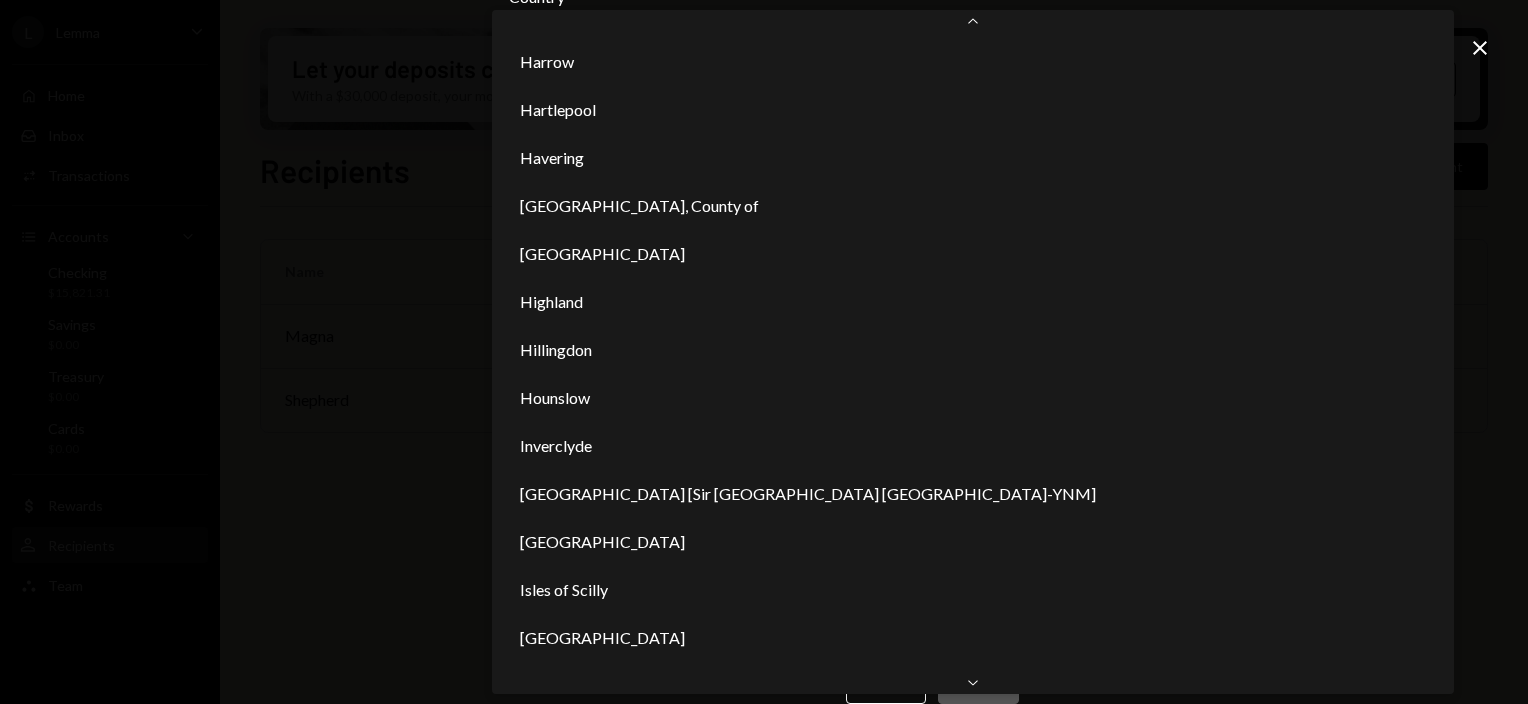 scroll, scrollTop: 4028, scrollLeft: 0, axis: vertical 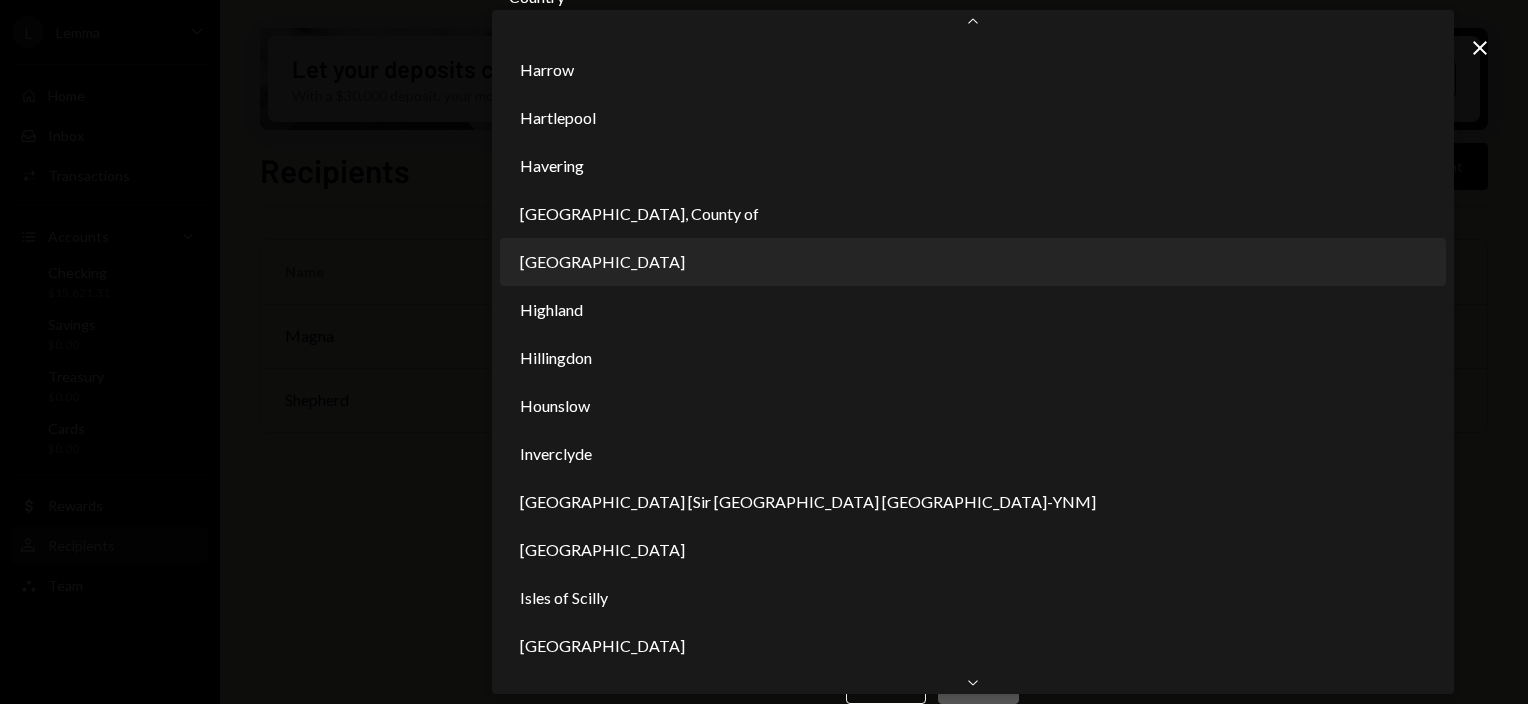select on "***" 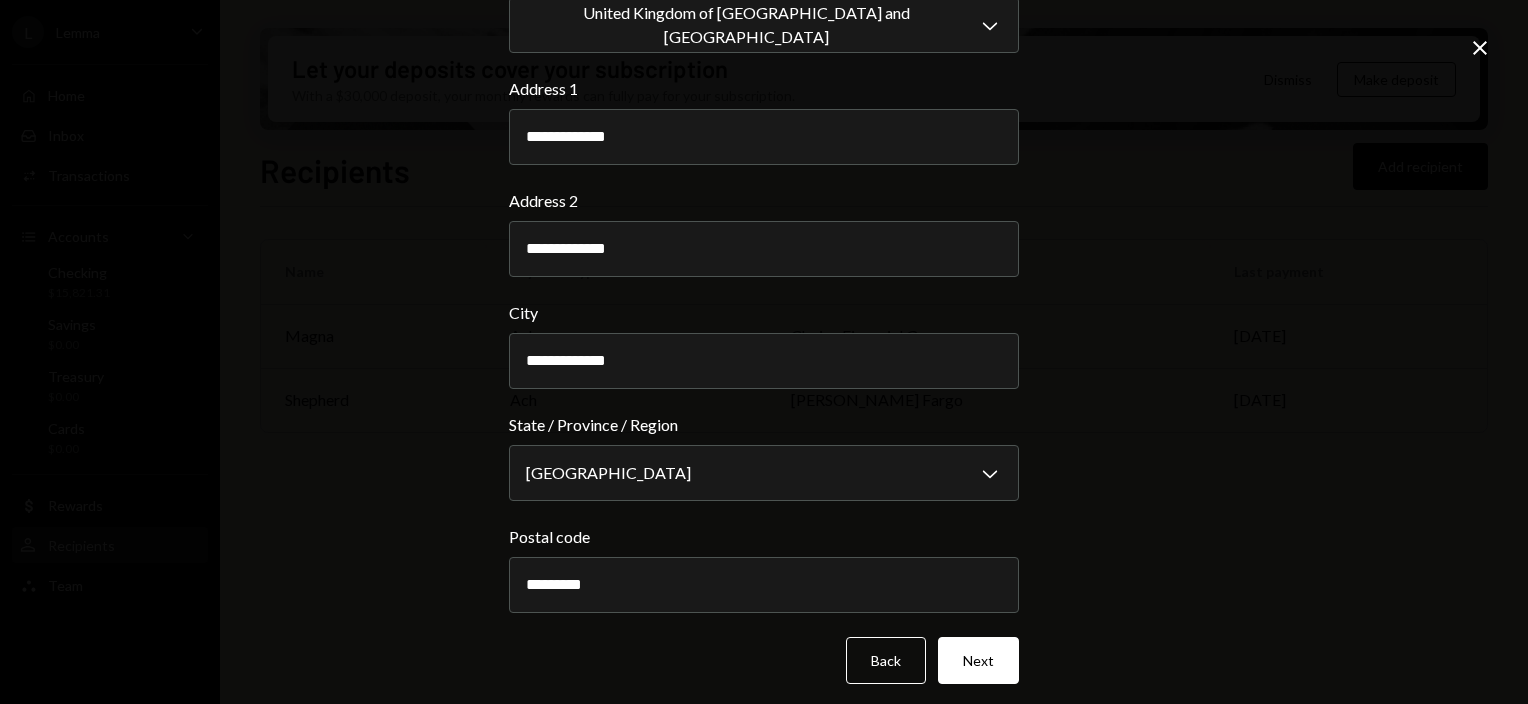 scroll, scrollTop: 131, scrollLeft: 0, axis: vertical 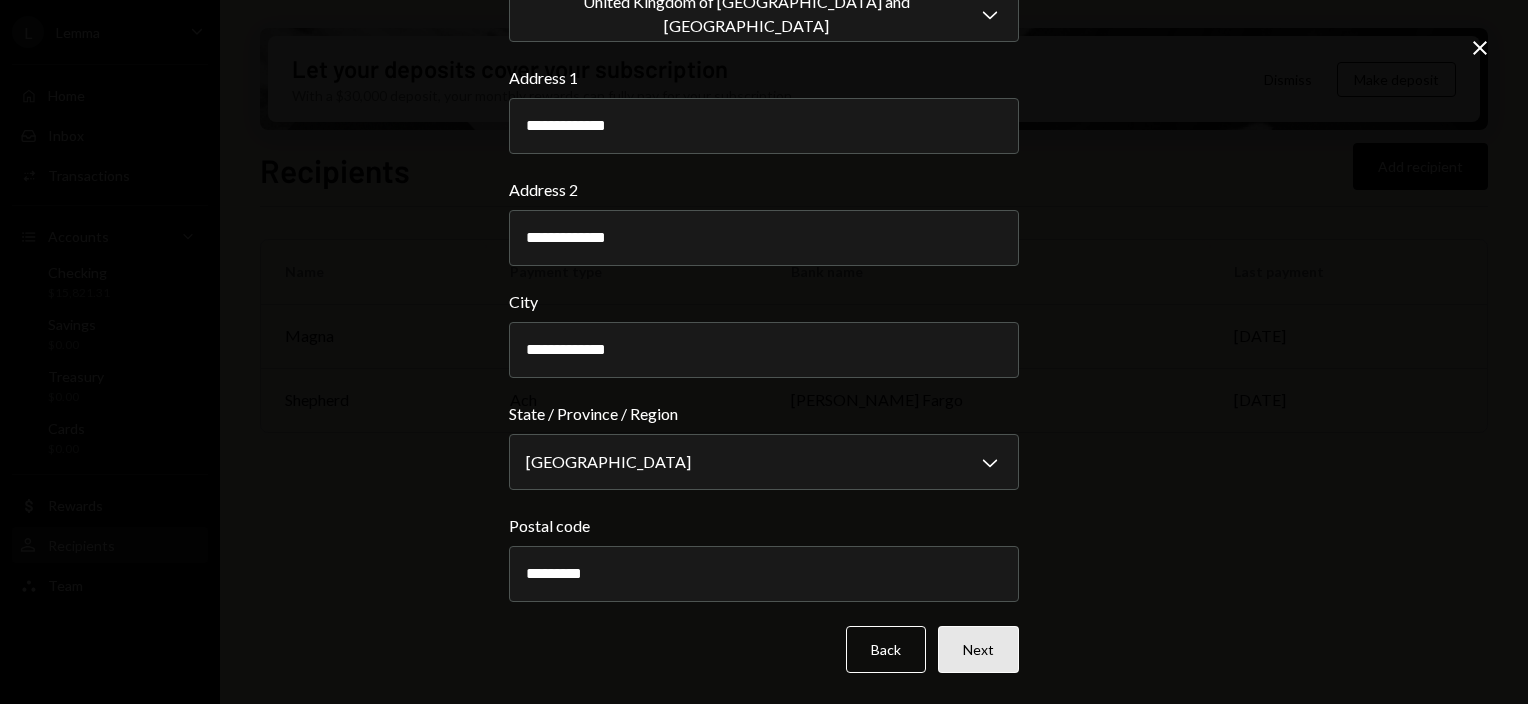 click on "Next" at bounding box center [978, 649] 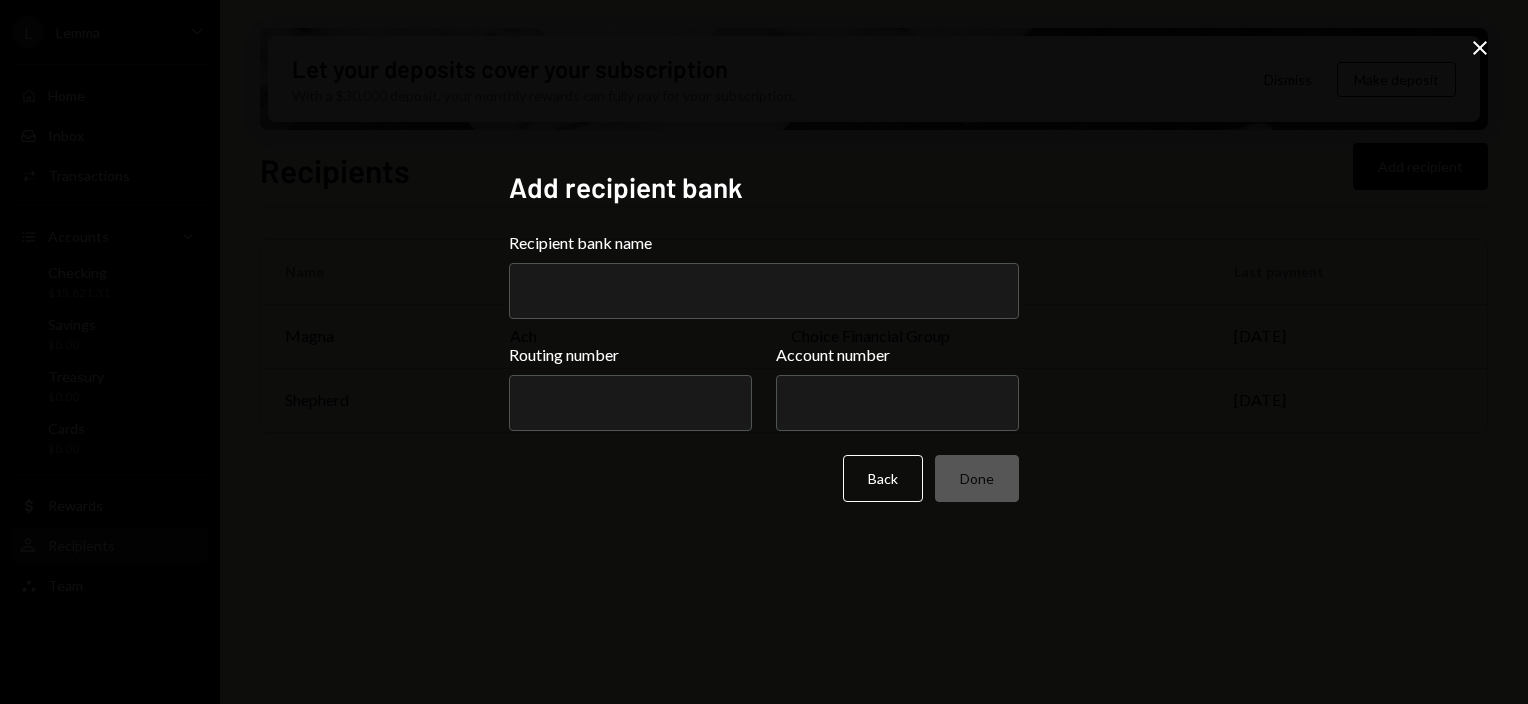 scroll, scrollTop: 0, scrollLeft: 0, axis: both 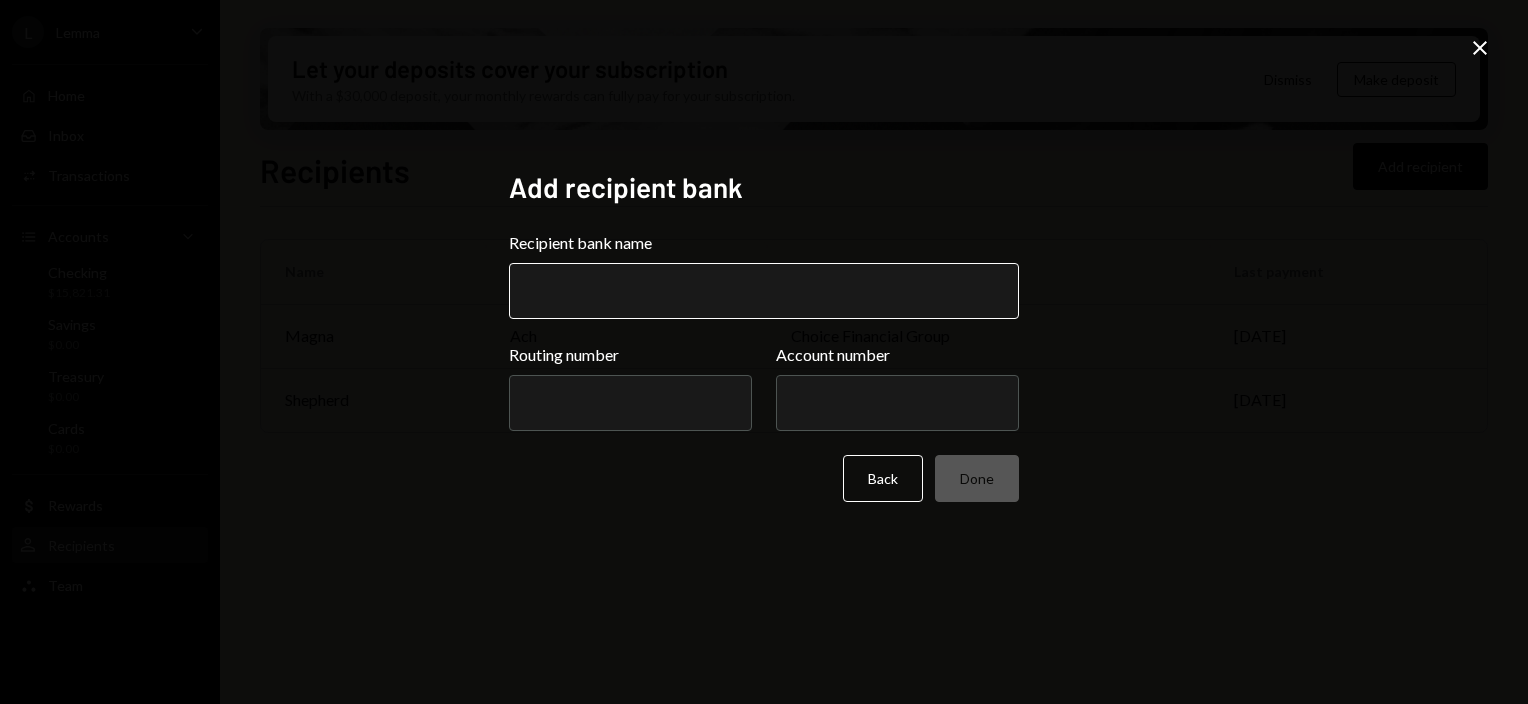 click on "Recipient bank name" at bounding box center [764, 291] 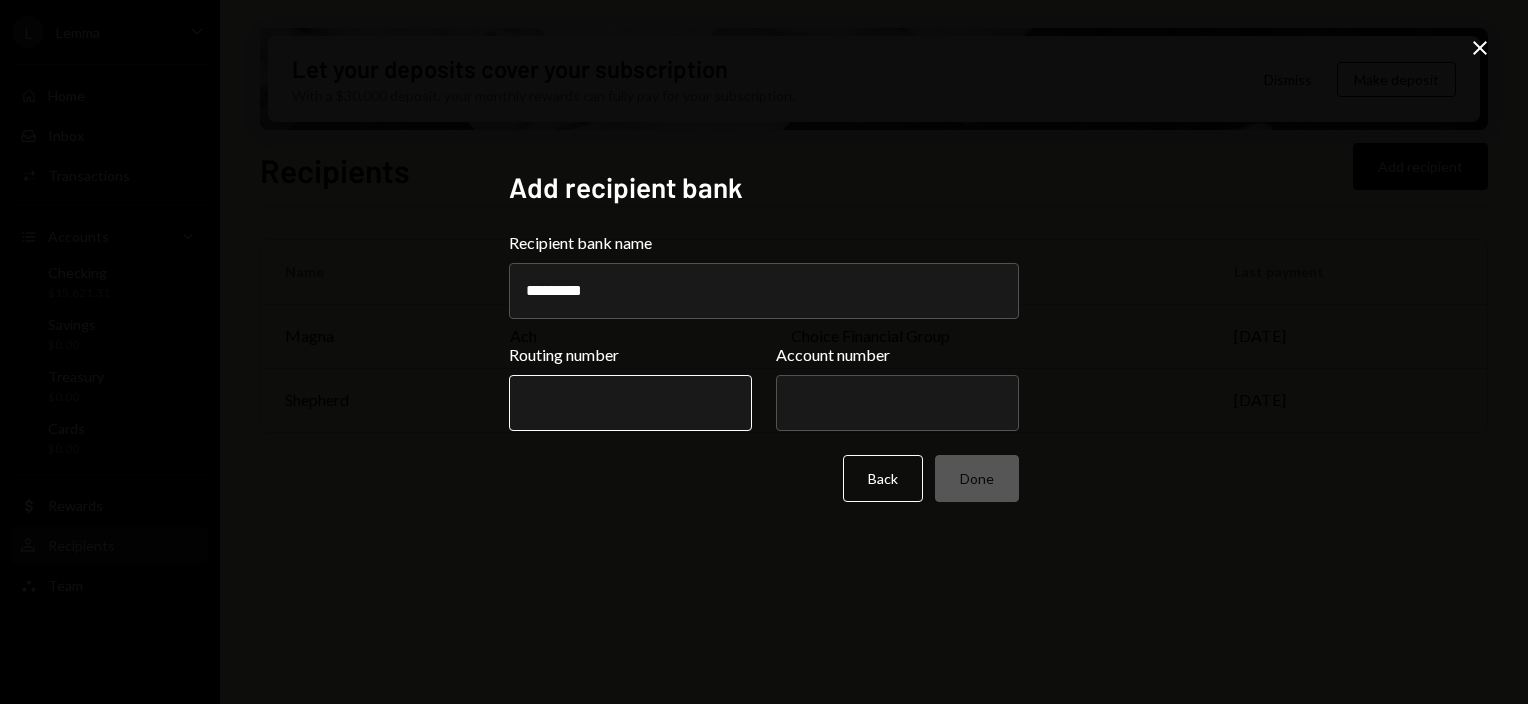 type on "*********" 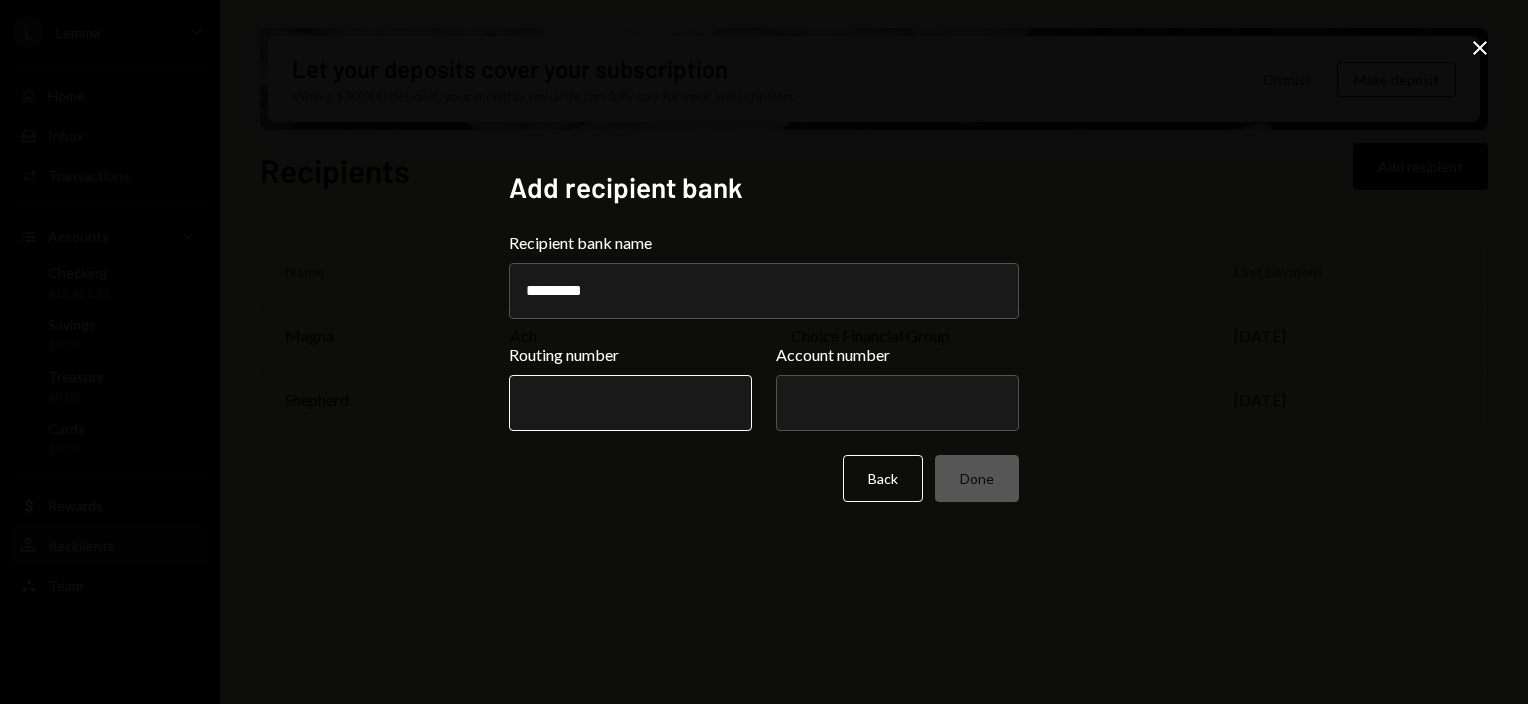 click on "Routing number" at bounding box center [630, 403] 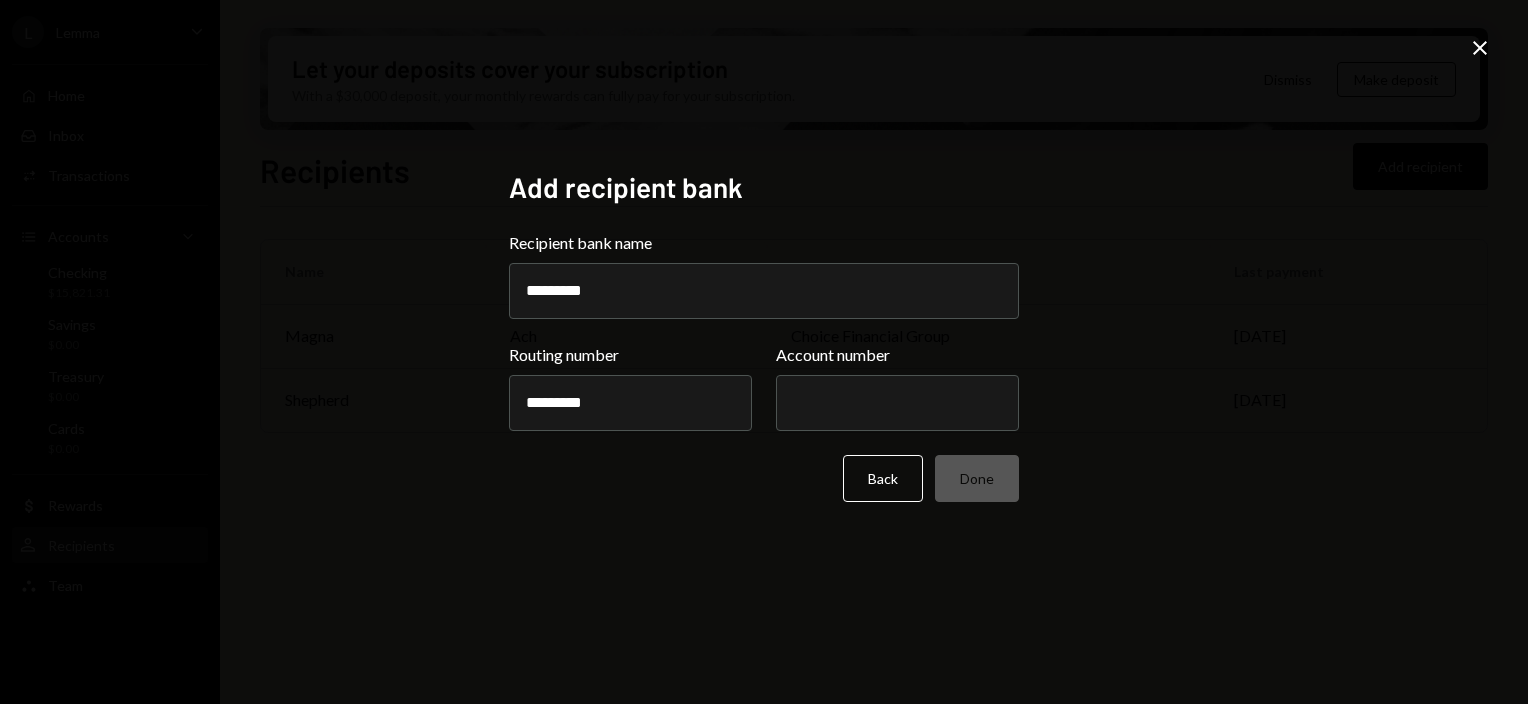 type on "*********" 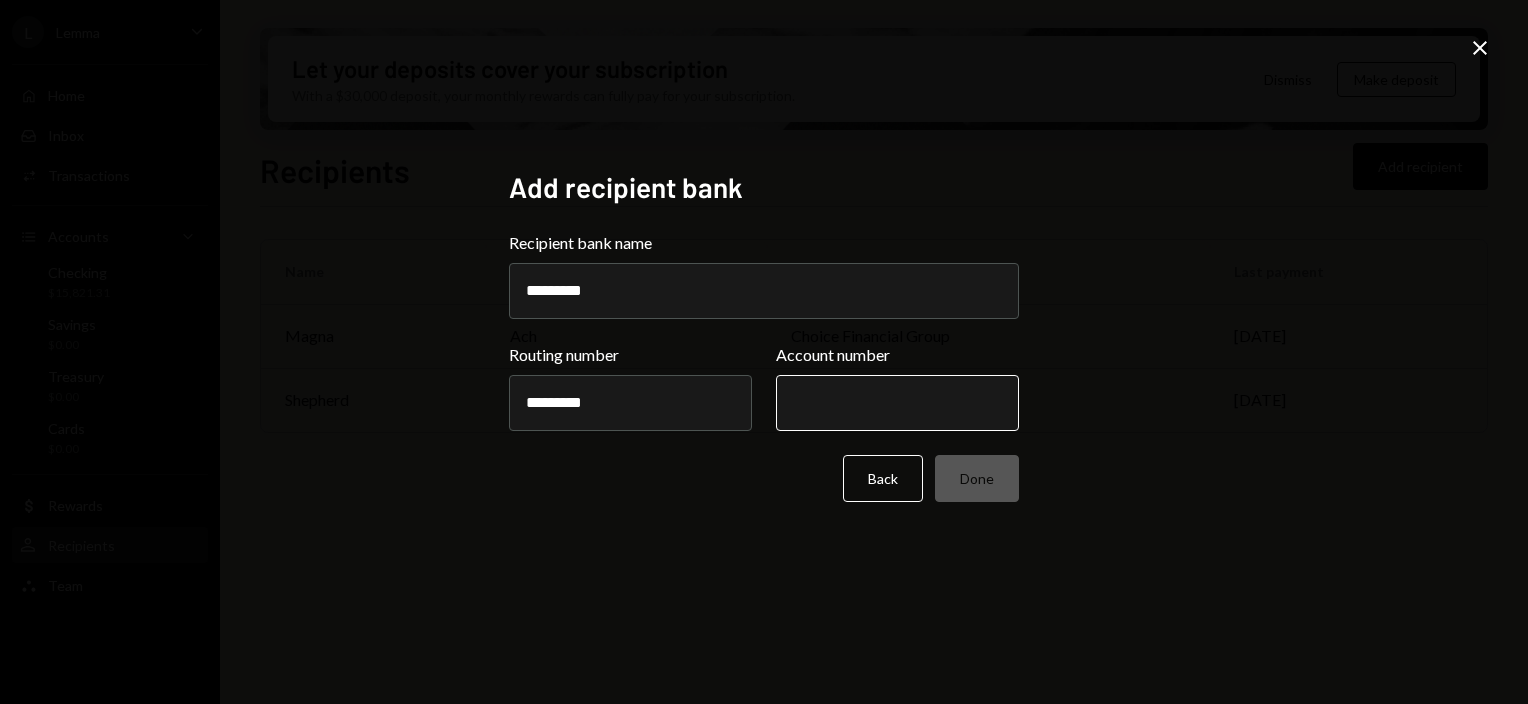 click on "Account number" at bounding box center [897, 403] 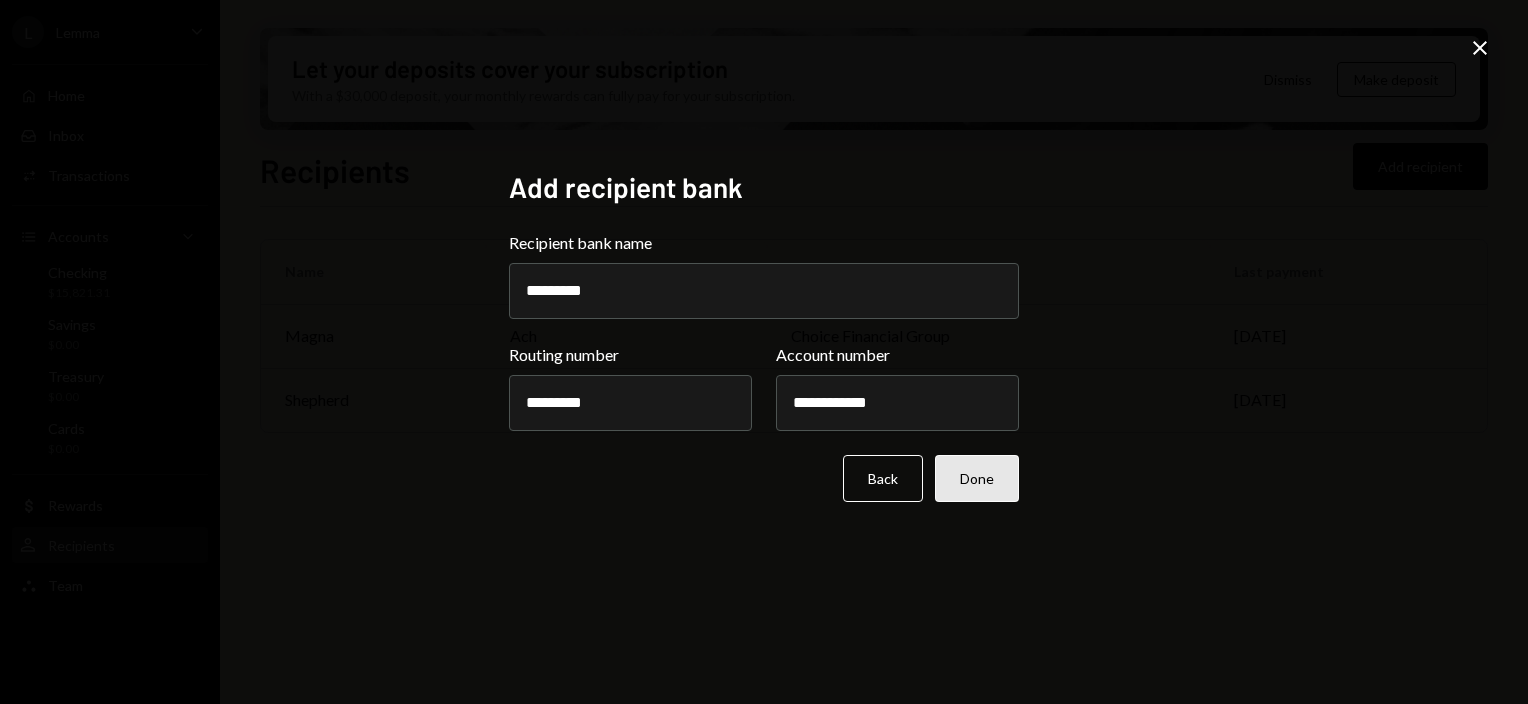 type on "**********" 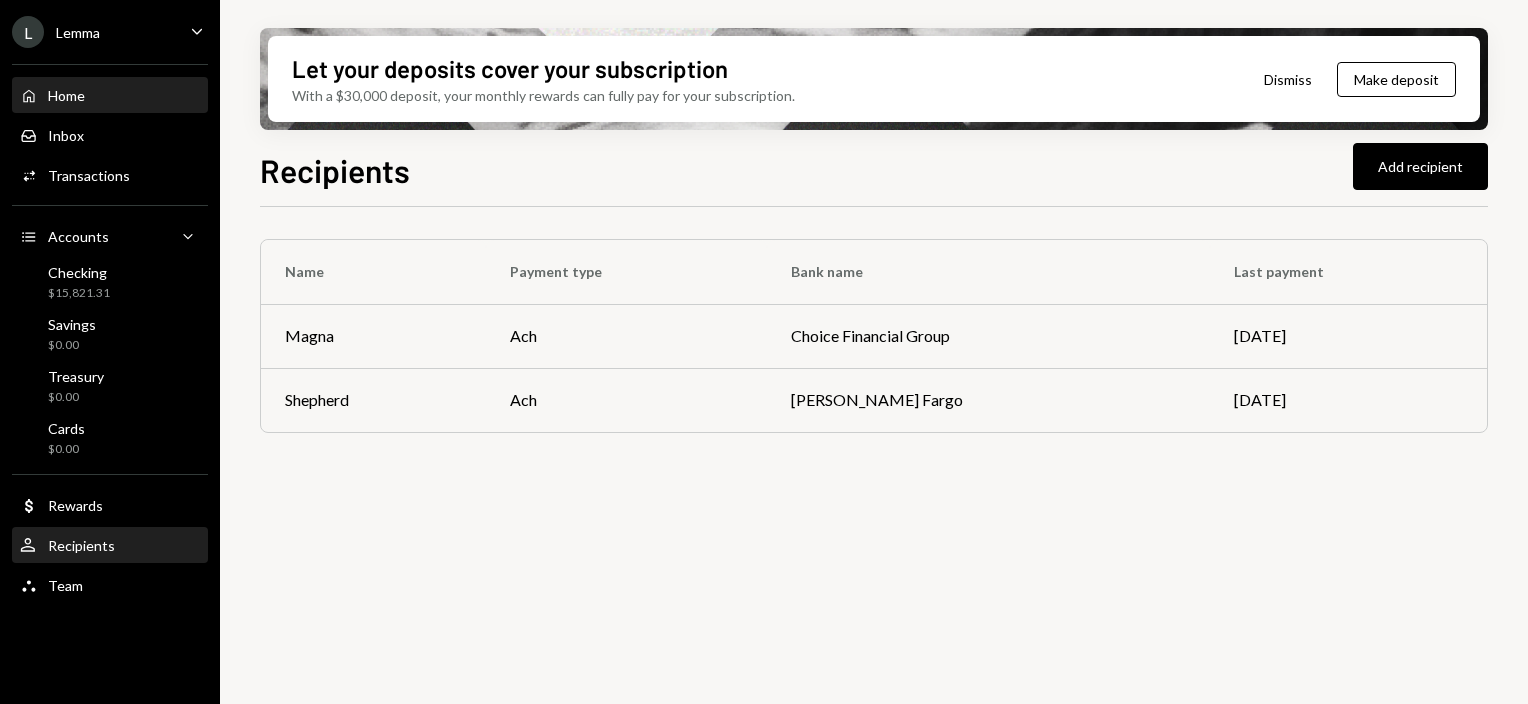 click on "Home" at bounding box center [66, 95] 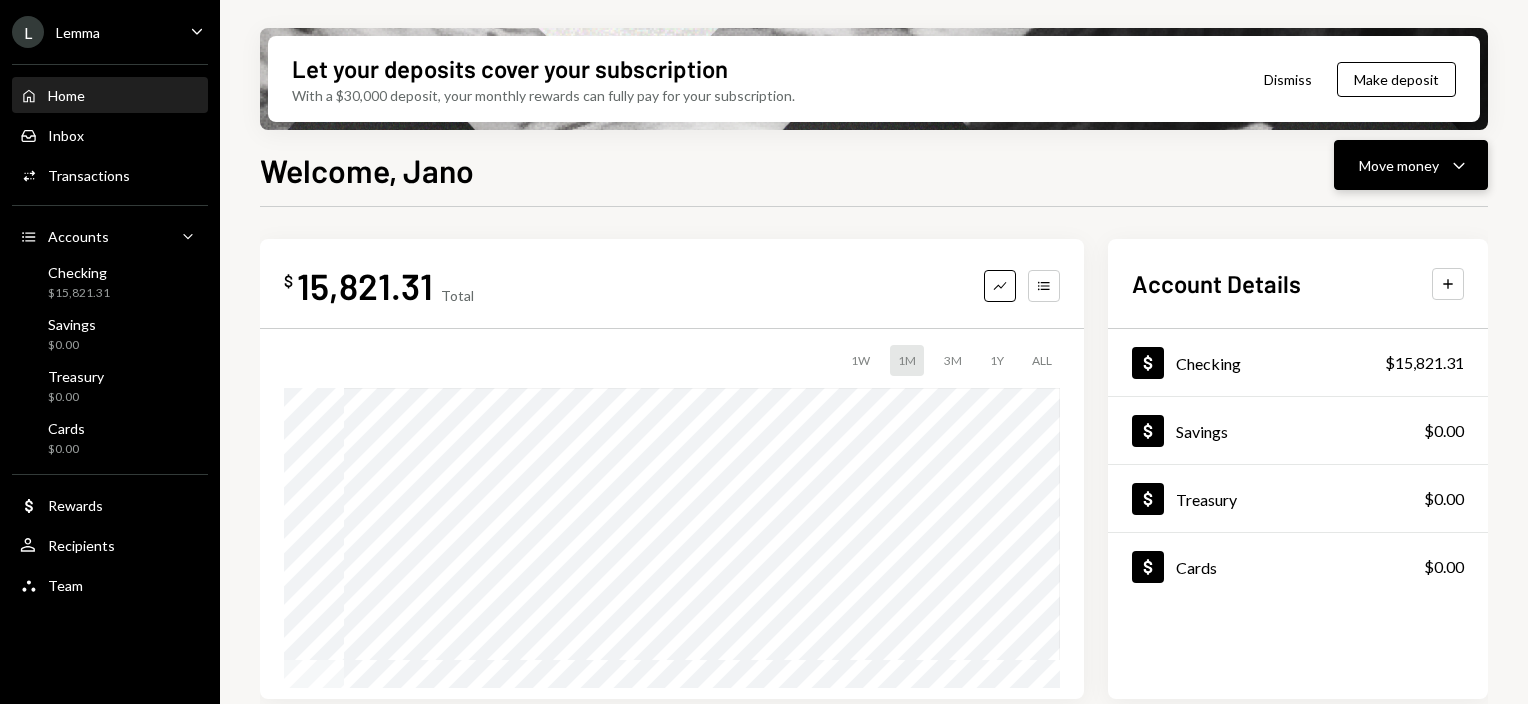 click on "Move money" at bounding box center (1399, 165) 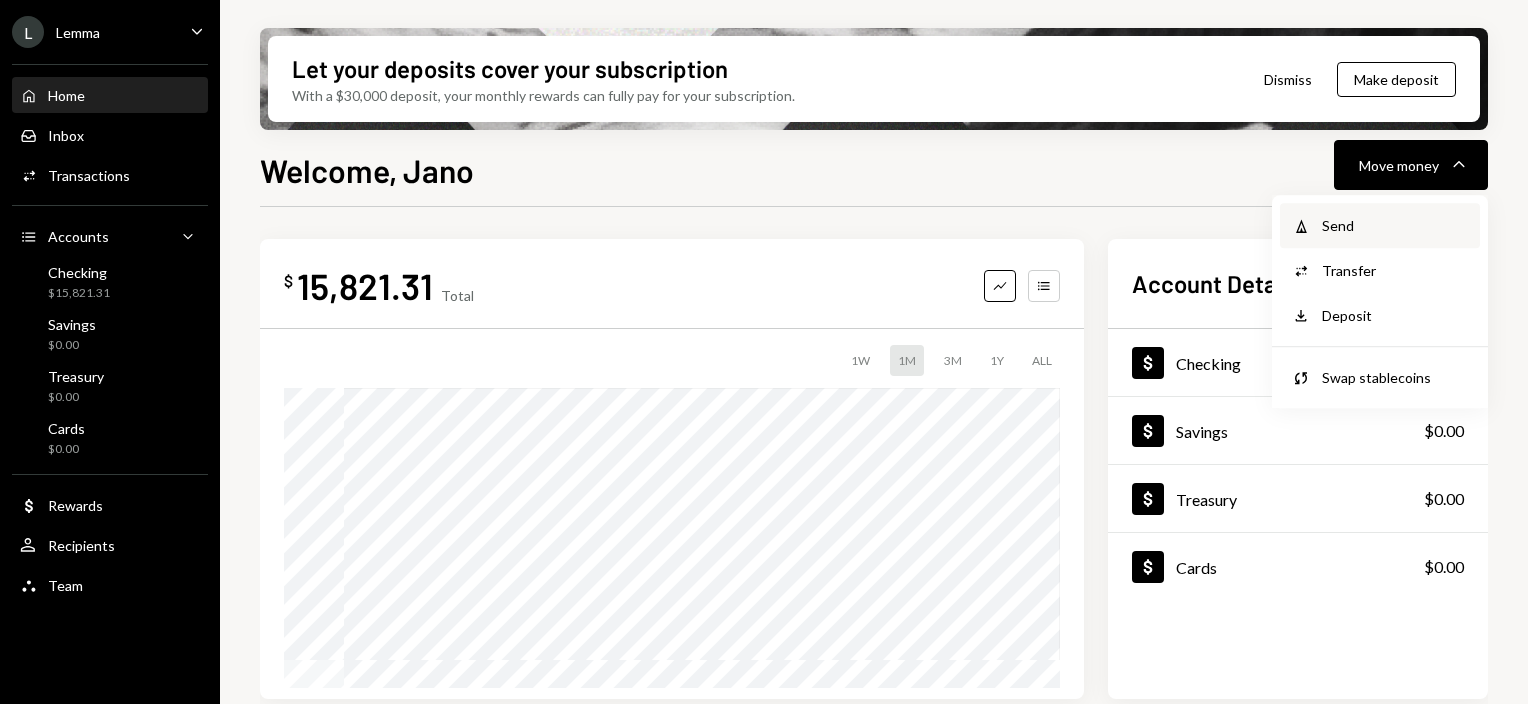 click on "Send" at bounding box center (1395, 225) 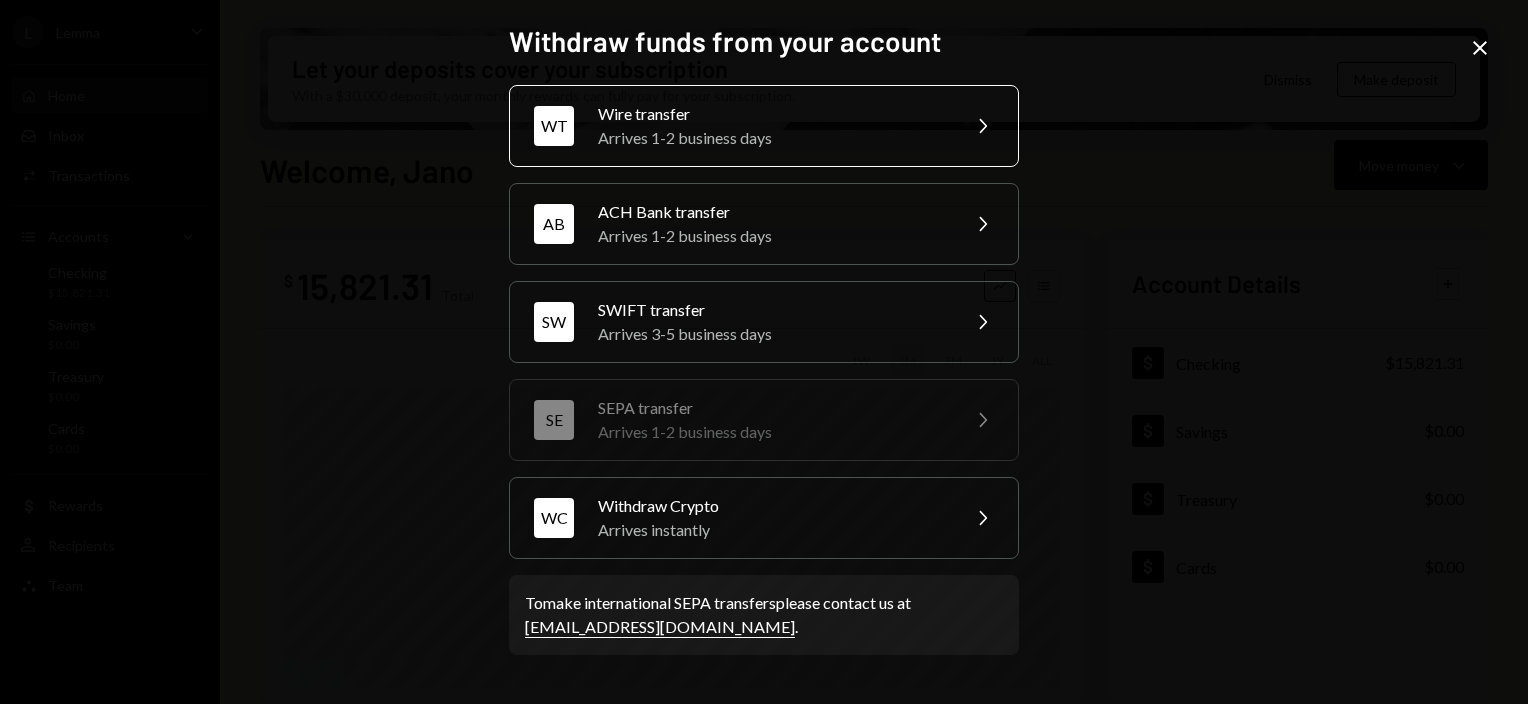 click on "Arrives 1-2 business days" at bounding box center (772, 138) 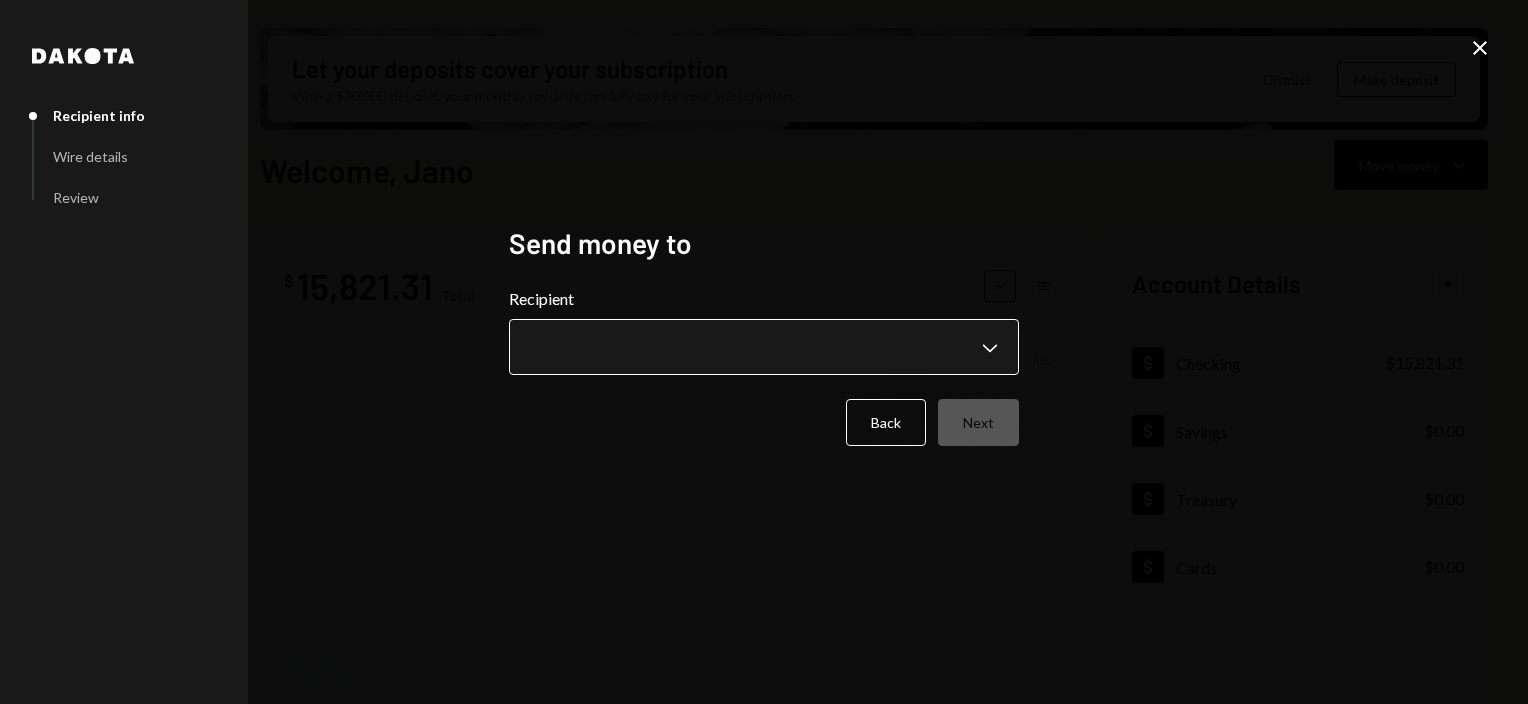 click on "L Lemma Caret Down Home Home Inbox Inbox Activities Transactions Accounts Accounts Caret Down Checking $15,821.31 Savings $0.00 Treasury $0.00 Cards $0.00 Dollar Rewards User Recipients Team Team Let your deposits cover your subscription With a $30,000 deposit, your monthly rewards can fully pay for your subscription. Dismiss Make deposit Welcome, Jano Move money Caret Down $ 15,821.31 Total Graph Accounts 1W 1M 3M 1Y ALL Account Details Plus Dollar Checking $15,821.31 Dollar Savings $0.00 Dollar Treasury $0.00 Dollar Cards $0.00 Recent Transactions View all Type Initiated By Initiated At Account Status Billing Drawdown Withdrawal 45  DKUSD Dakota System [DATE] 10:13 AM Checking Completed Bank Payment $1,498.78 Cobus Greeff [DATE] 12:06 PM Checking Completed Reward Earning $7.29 Dakota System [DATE] 9:04 PM Checking Completed Bank Deposit $15,000.00 BRIDGE BUILDING ARX LLC [DATE] 2:28 PM Checking Completed Reward Earning $7.36 Dakota System [DATE] 10:34 PM Checking Completed Welcome, Jano - [GEOGRAPHIC_DATA]" at bounding box center (764, 352) 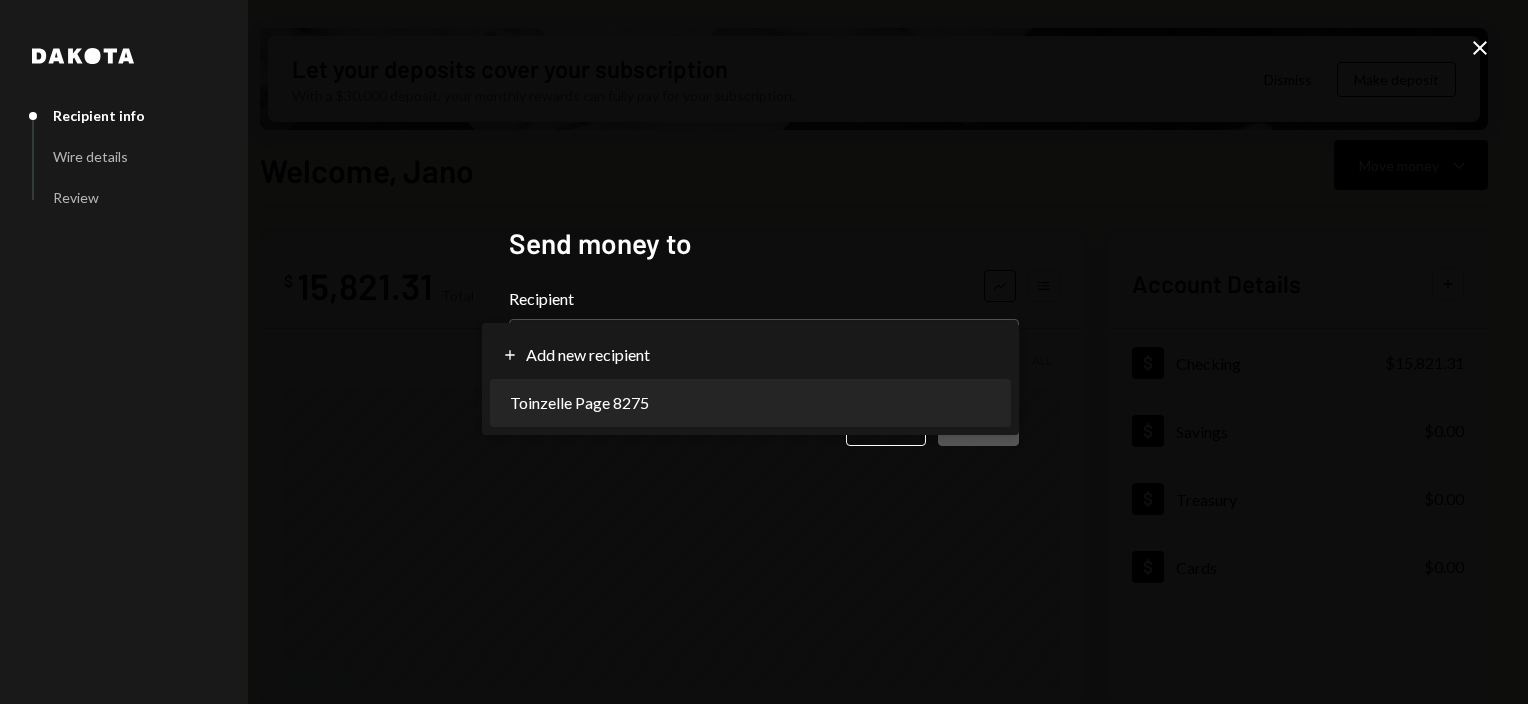 select on "**********" 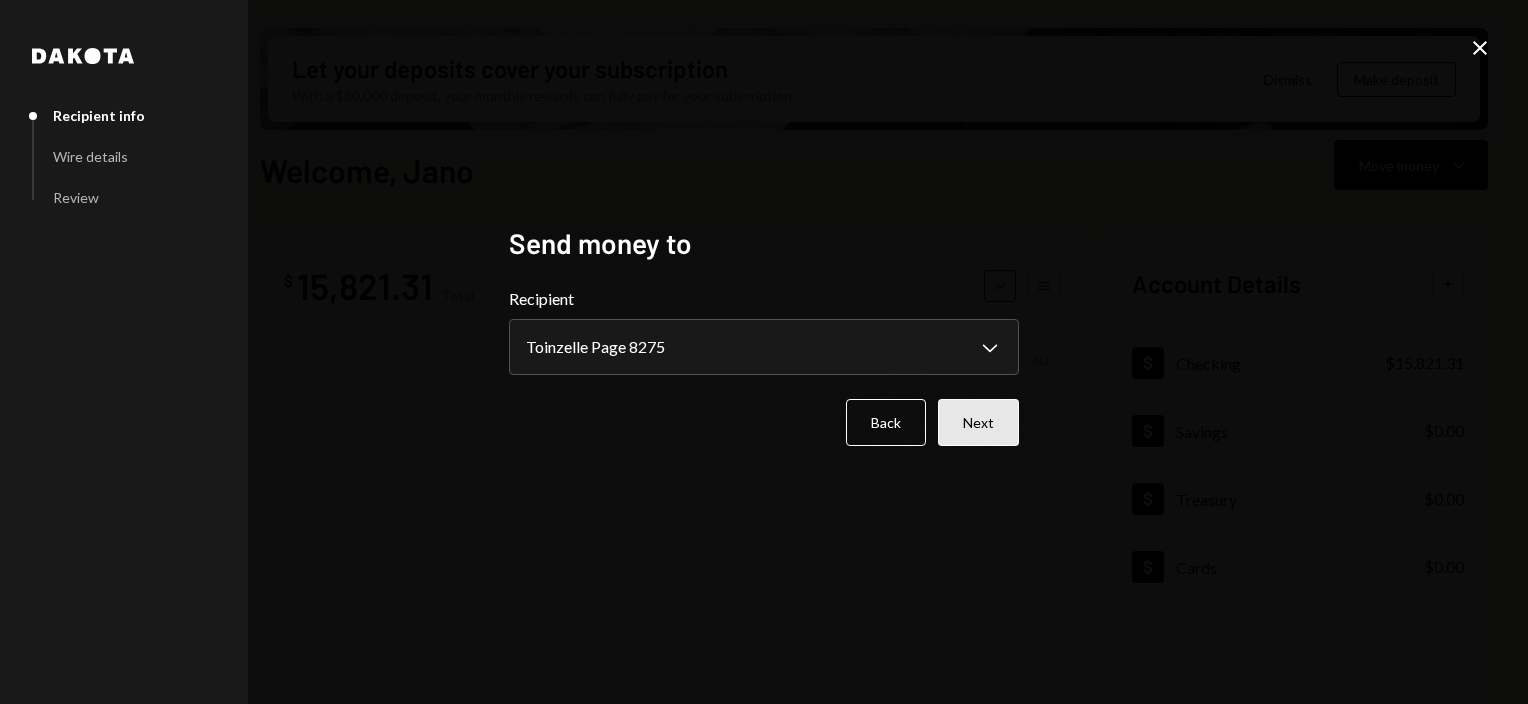 click on "Next" at bounding box center [978, 422] 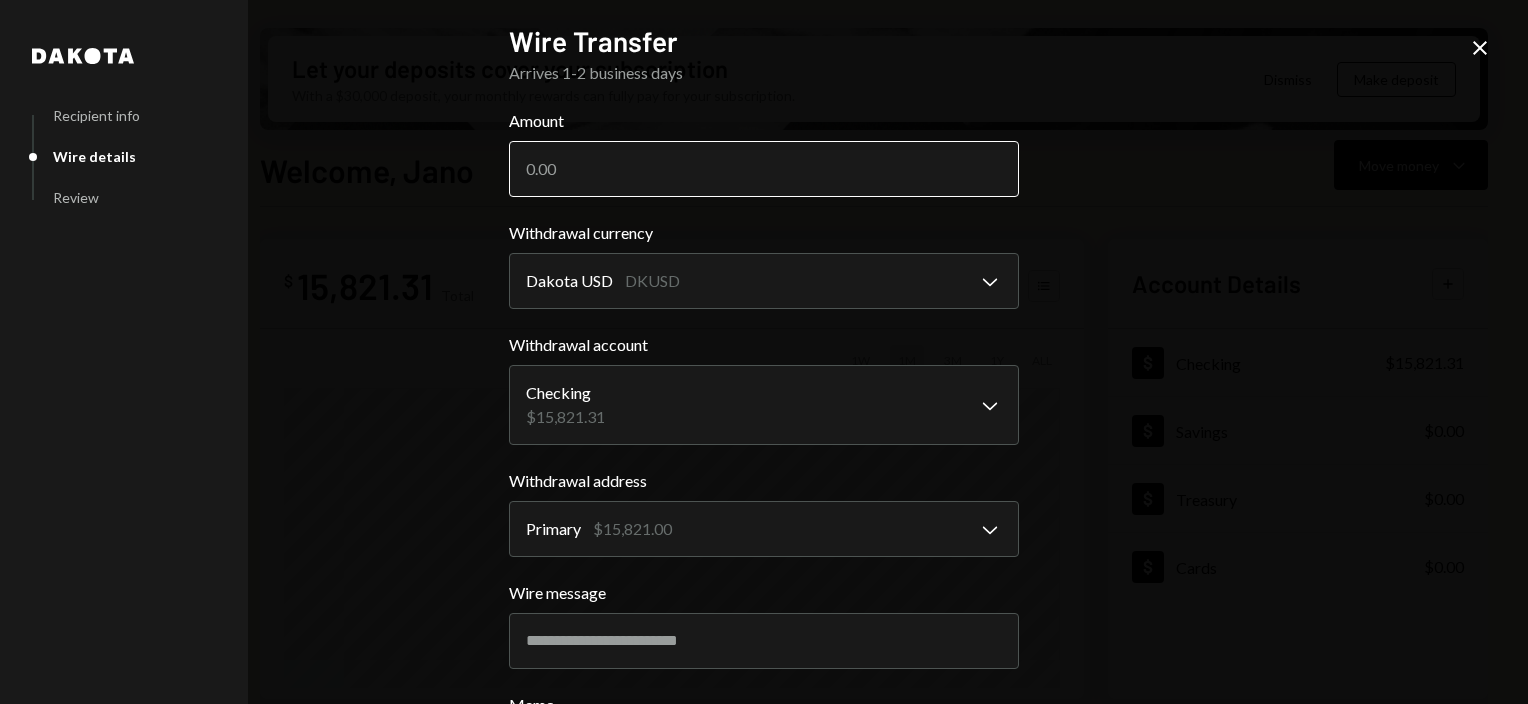 click on "Amount" at bounding box center [764, 169] 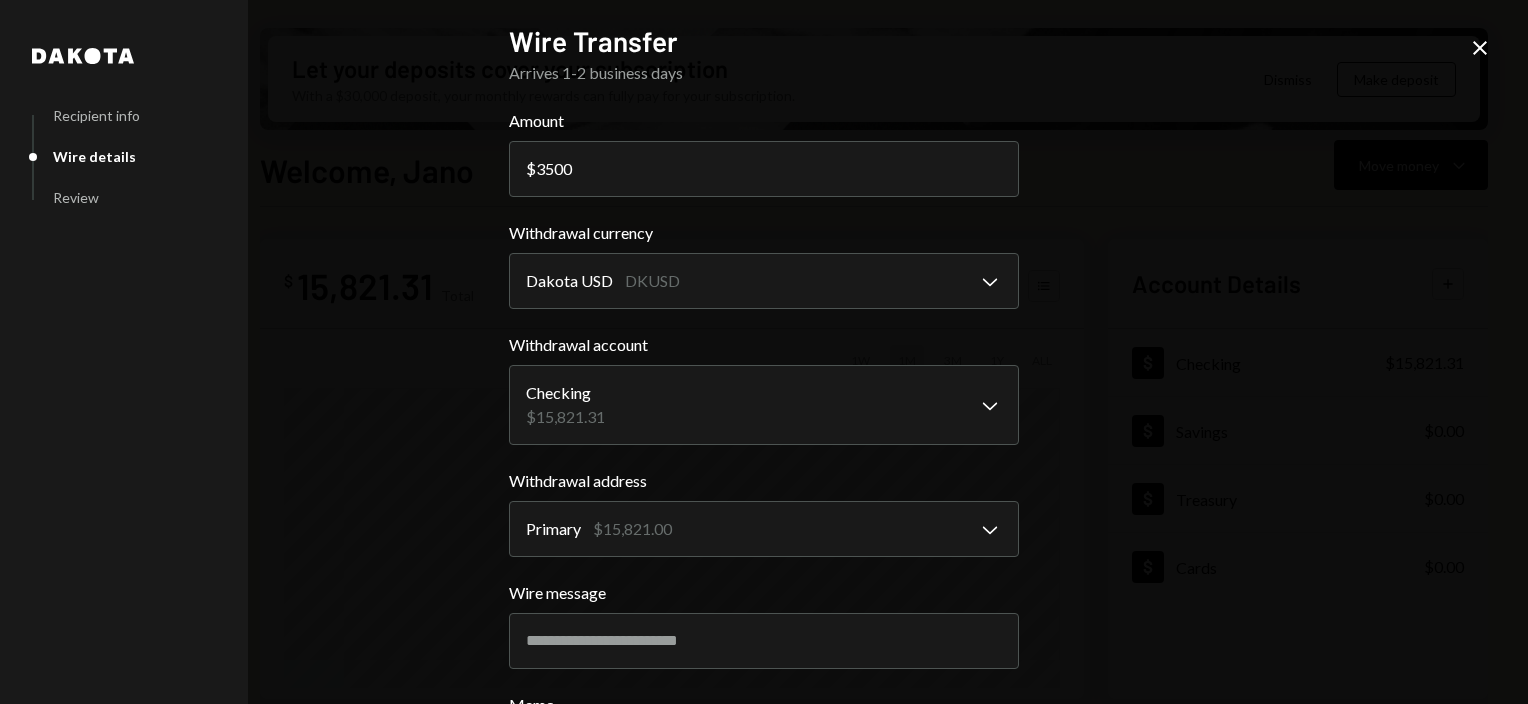 type on "3500" 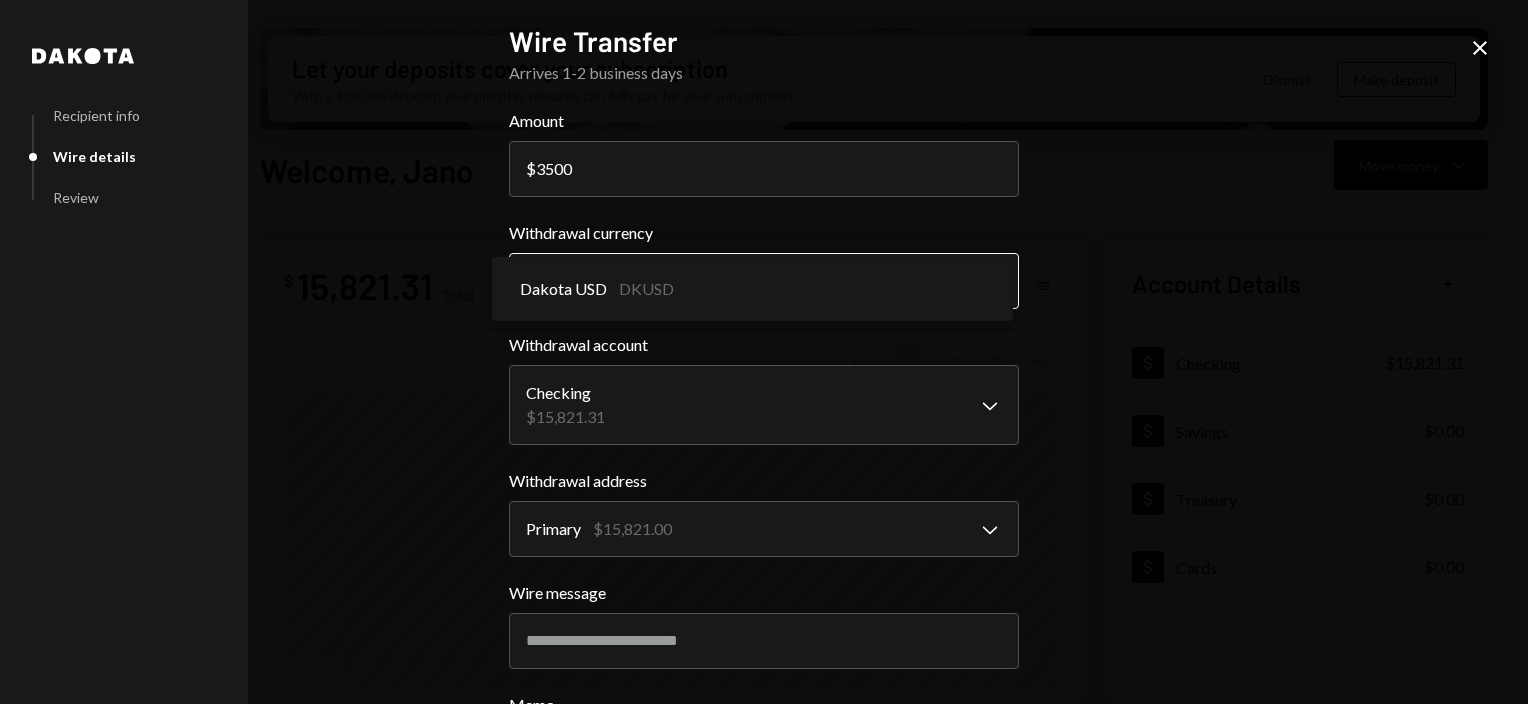 click on "L Lemma Caret Down Home Home Inbox Inbox Activities Transactions Accounts Accounts Caret Down Checking $15,821.31 Savings $0.00 Treasury $0.00 Cards $0.00 Dollar Rewards User Recipients Team Team Let your deposits cover your subscription With a $30,000 deposit, your monthly rewards can fully pay for your subscription. Dismiss Make deposit Welcome, Jano Move money Caret Down $ 15,821.31 Total Graph Accounts 1W 1M 3M 1Y ALL Account Details Plus Dollar Checking $15,821.31 Dollar Savings $0.00 Dollar Treasury $0.00 Dollar Cards $0.00 Recent Transactions View all Type Initiated By Initiated At Account Status Billing Drawdown Withdrawal 45  DKUSD Dakota System [DATE] 10:13 AM Checking Completed Bank Payment $1,498.78 Cobus Greeff [DATE] 12:06 PM Checking Completed Reward Earning $7.29 Dakota System [DATE] 9:04 PM Checking Completed Bank Deposit $15,000.00 BRIDGE BUILDING ARX LLC [DATE] 2:28 PM Checking Completed Reward Earning $7.36 Dakota System [DATE] 10:34 PM Checking Completed Welcome, Jano - Dakota $" at bounding box center (764, 352) 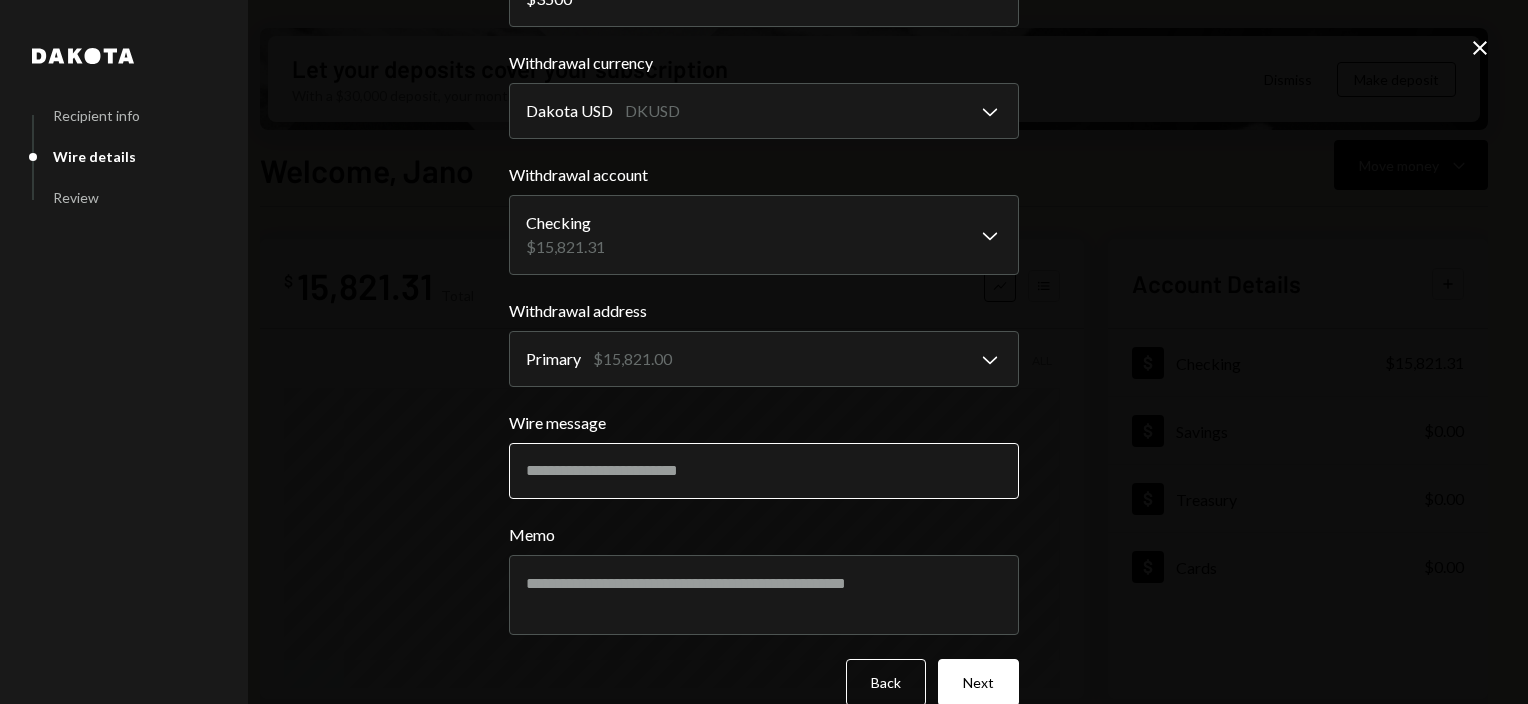scroll, scrollTop: 200, scrollLeft: 0, axis: vertical 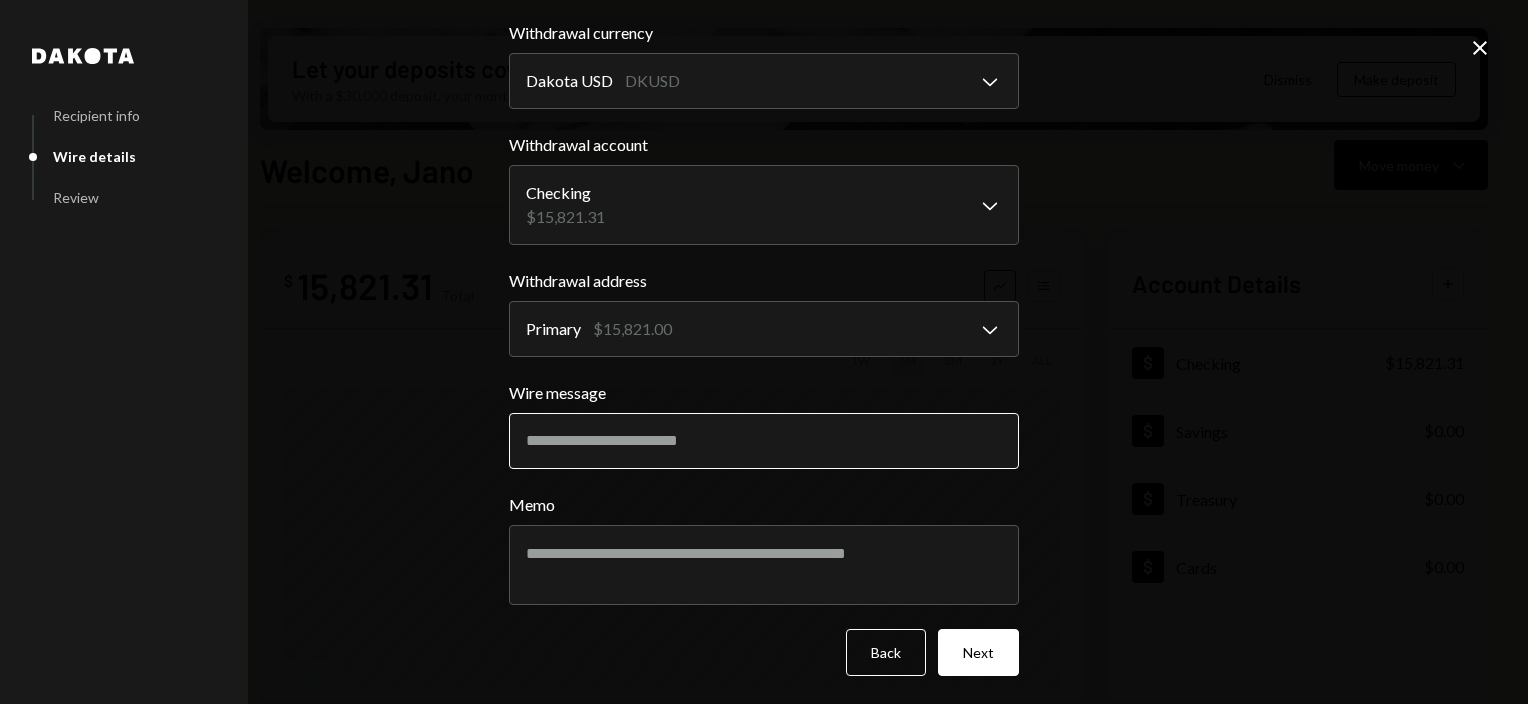 click on "Wire message" at bounding box center [764, 441] 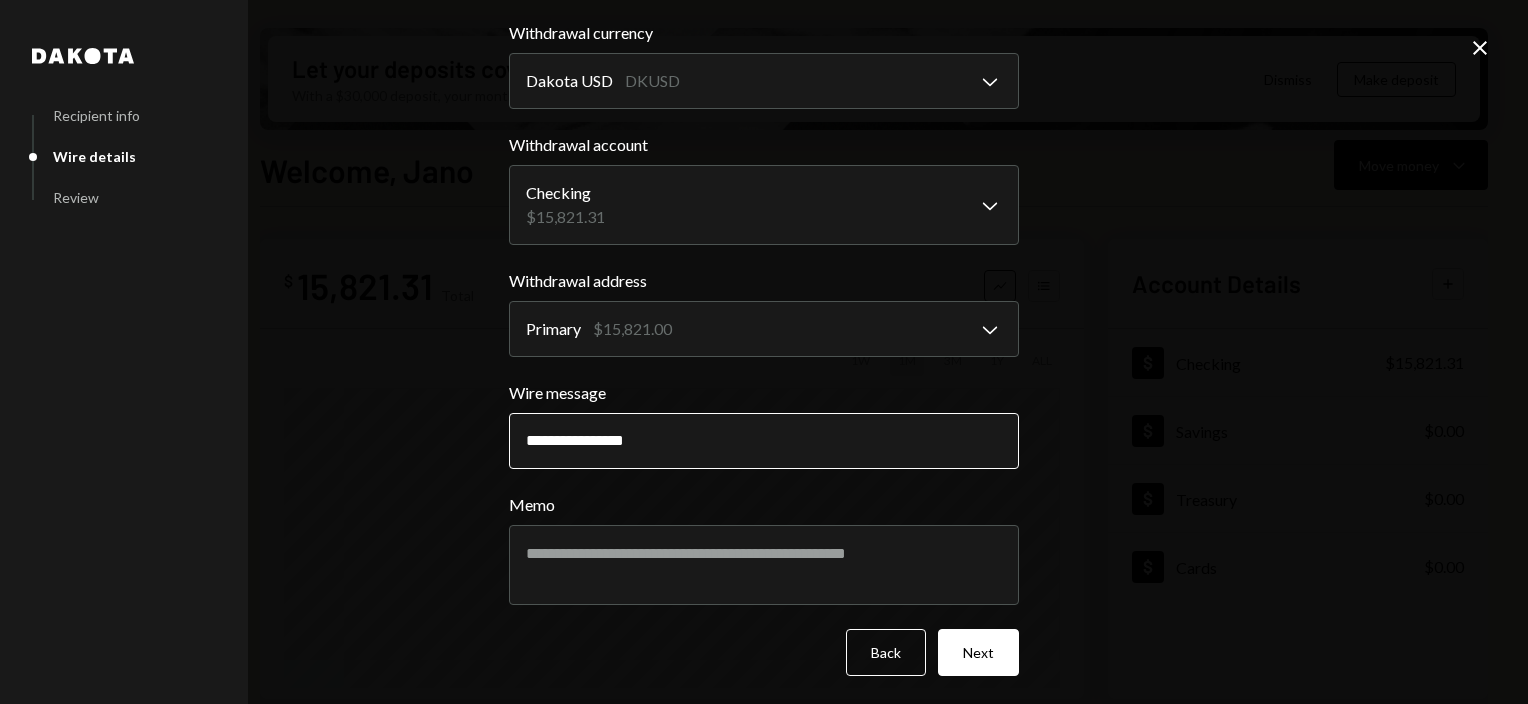 click on "**********" at bounding box center (764, 441) 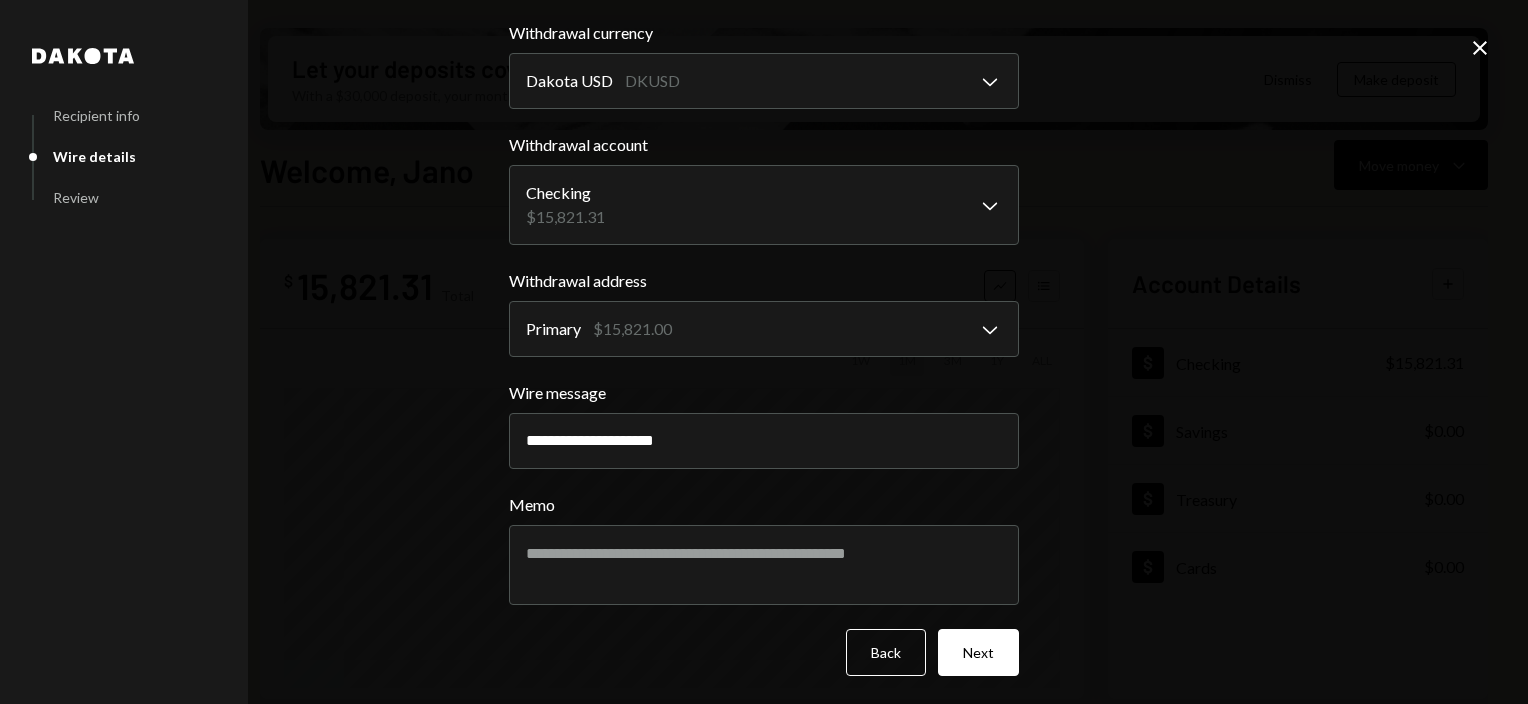 type on "**********" 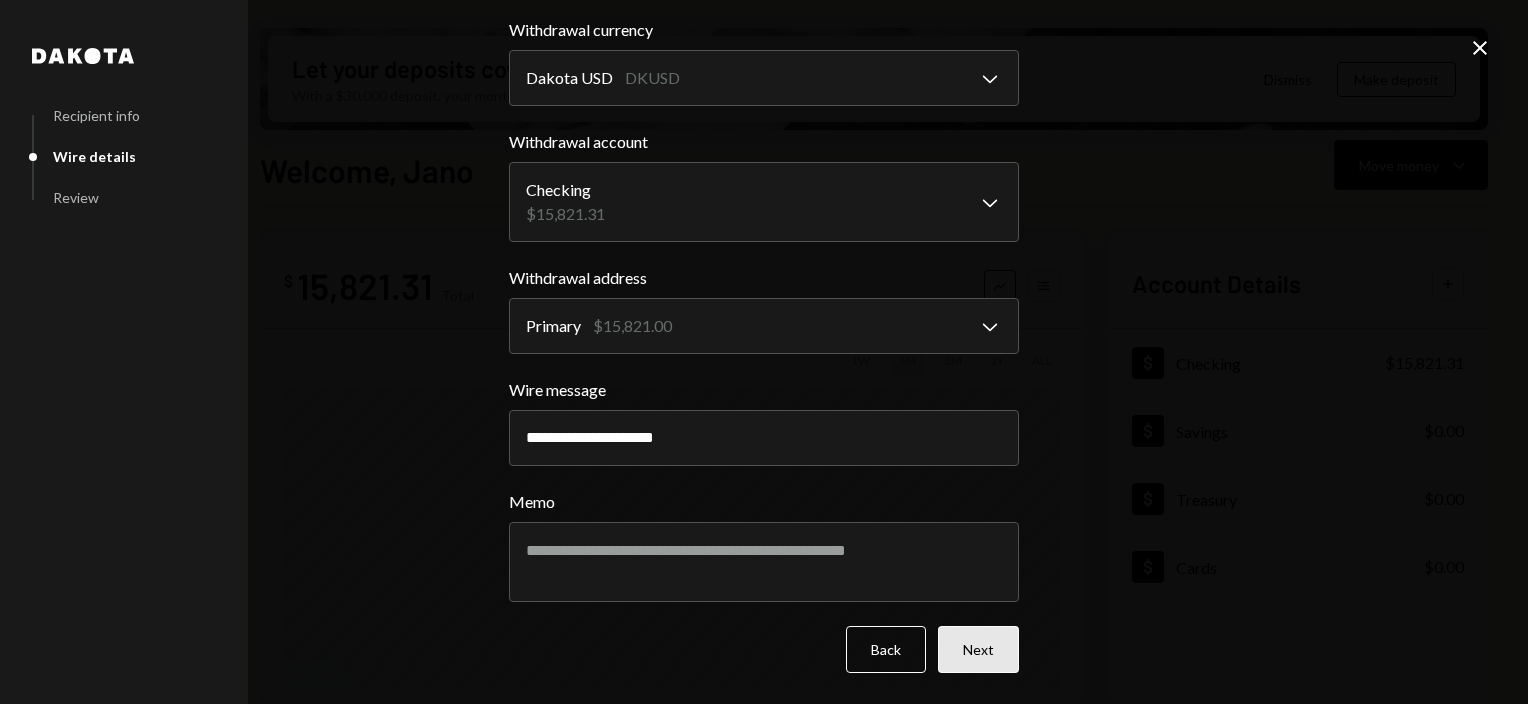 click on "Next" at bounding box center [978, 649] 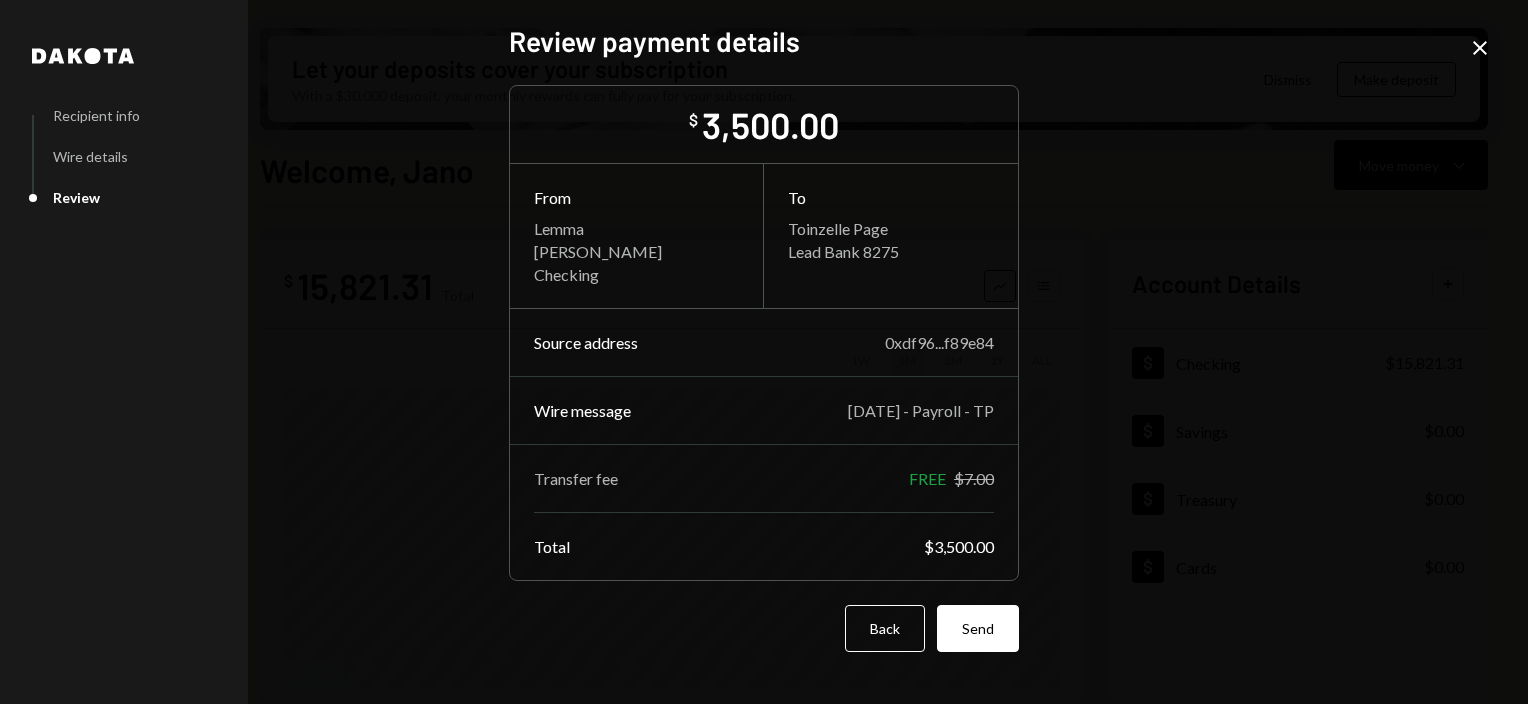 scroll, scrollTop: 0, scrollLeft: 0, axis: both 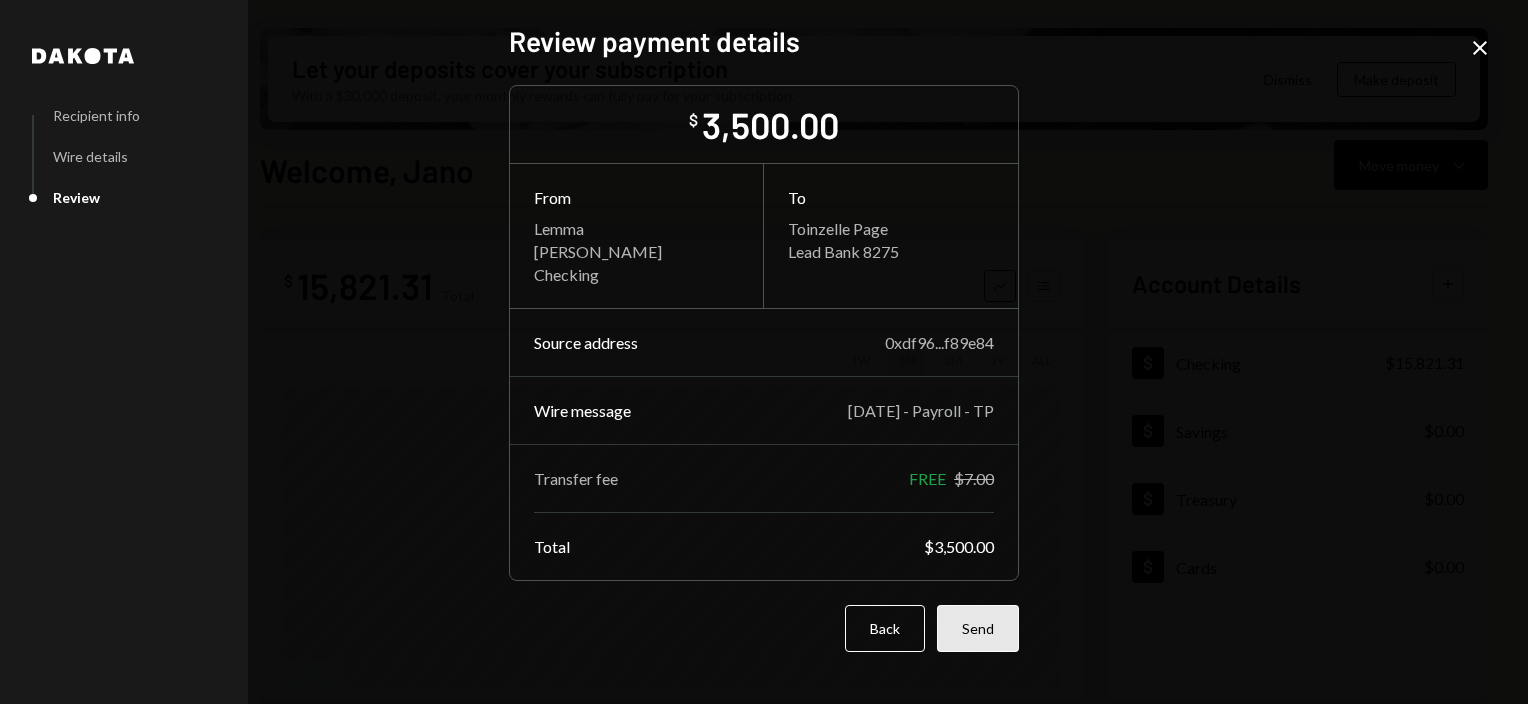 click on "Send" at bounding box center (978, 628) 